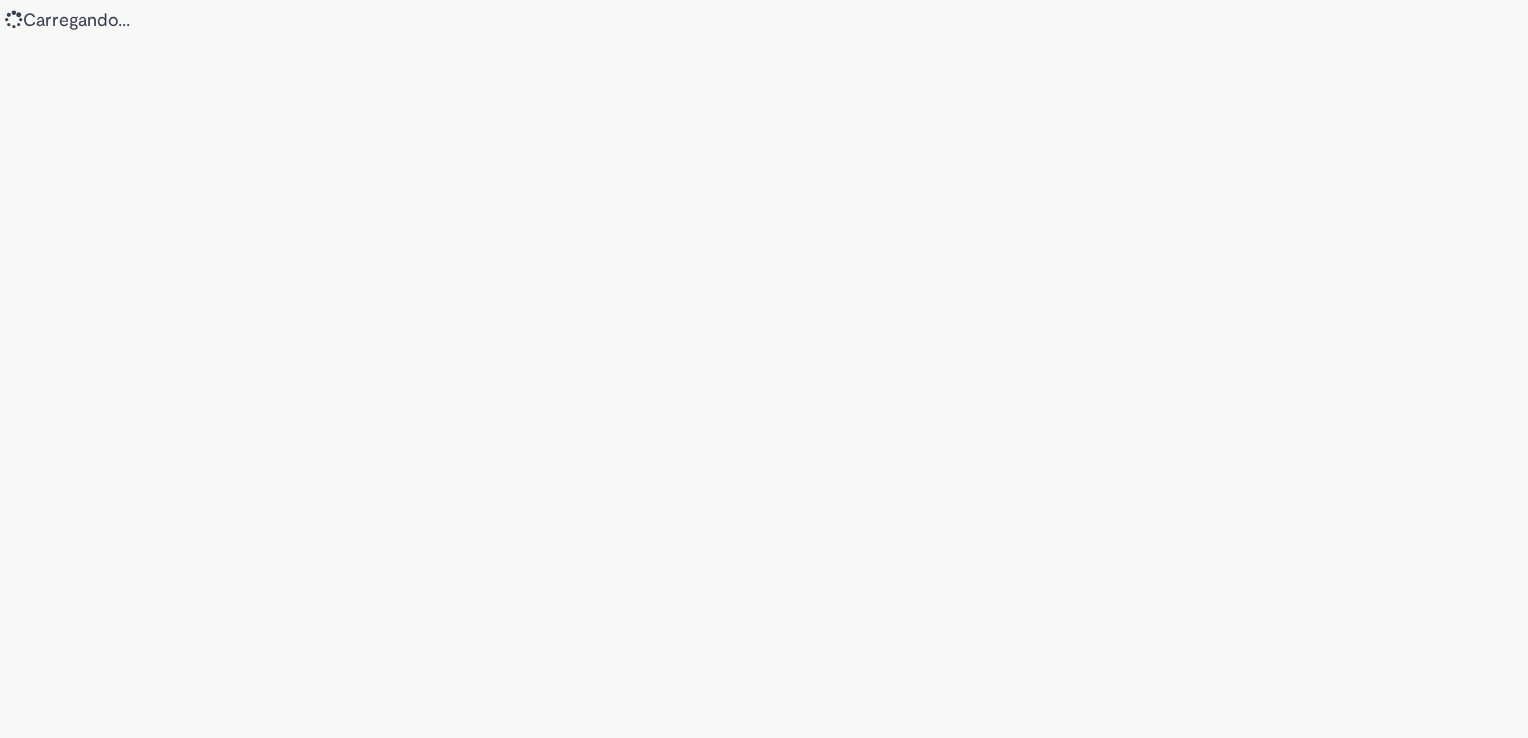 scroll, scrollTop: 0, scrollLeft: 0, axis: both 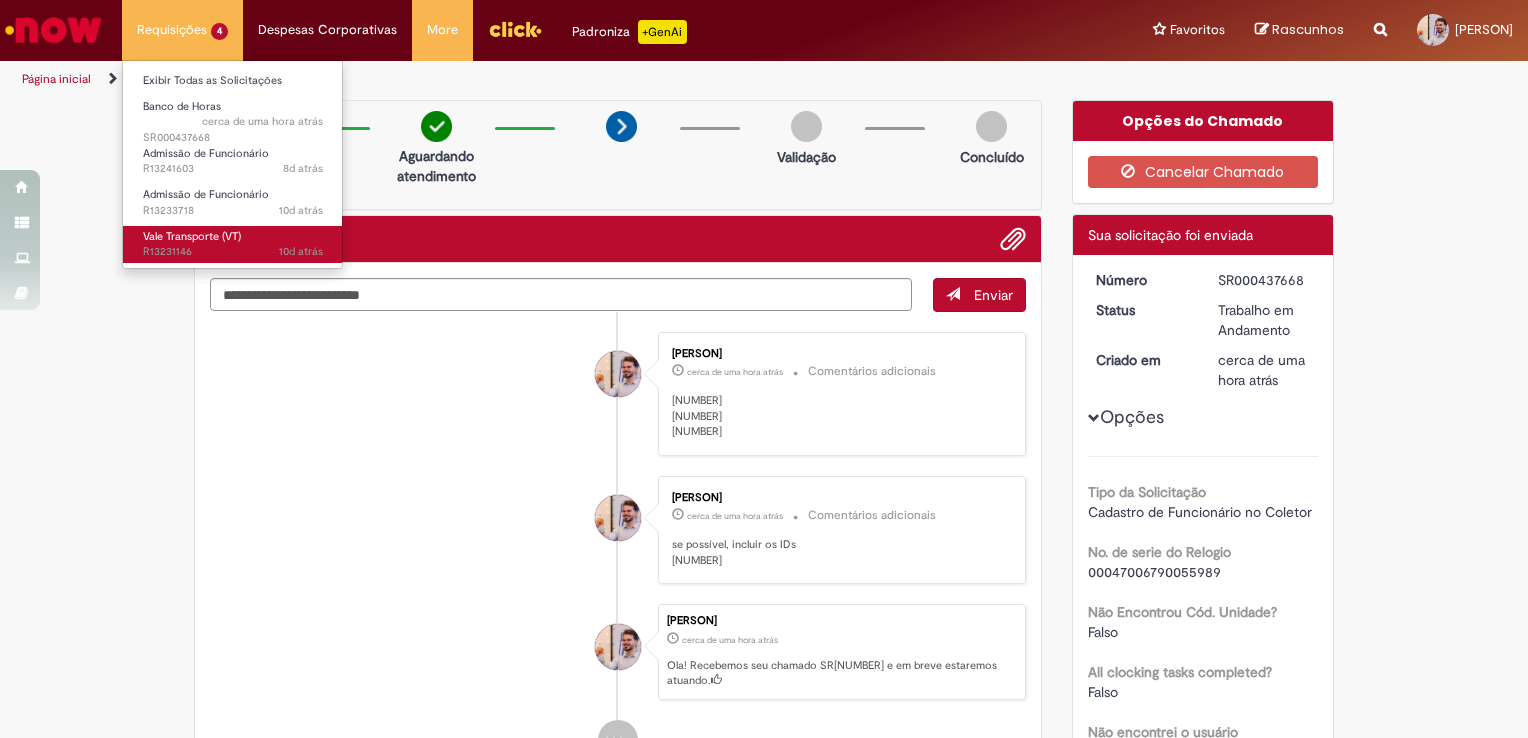 click on "10d atrás 10 dias atrás  R[NUMBER]" at bounding box center [233, 252] 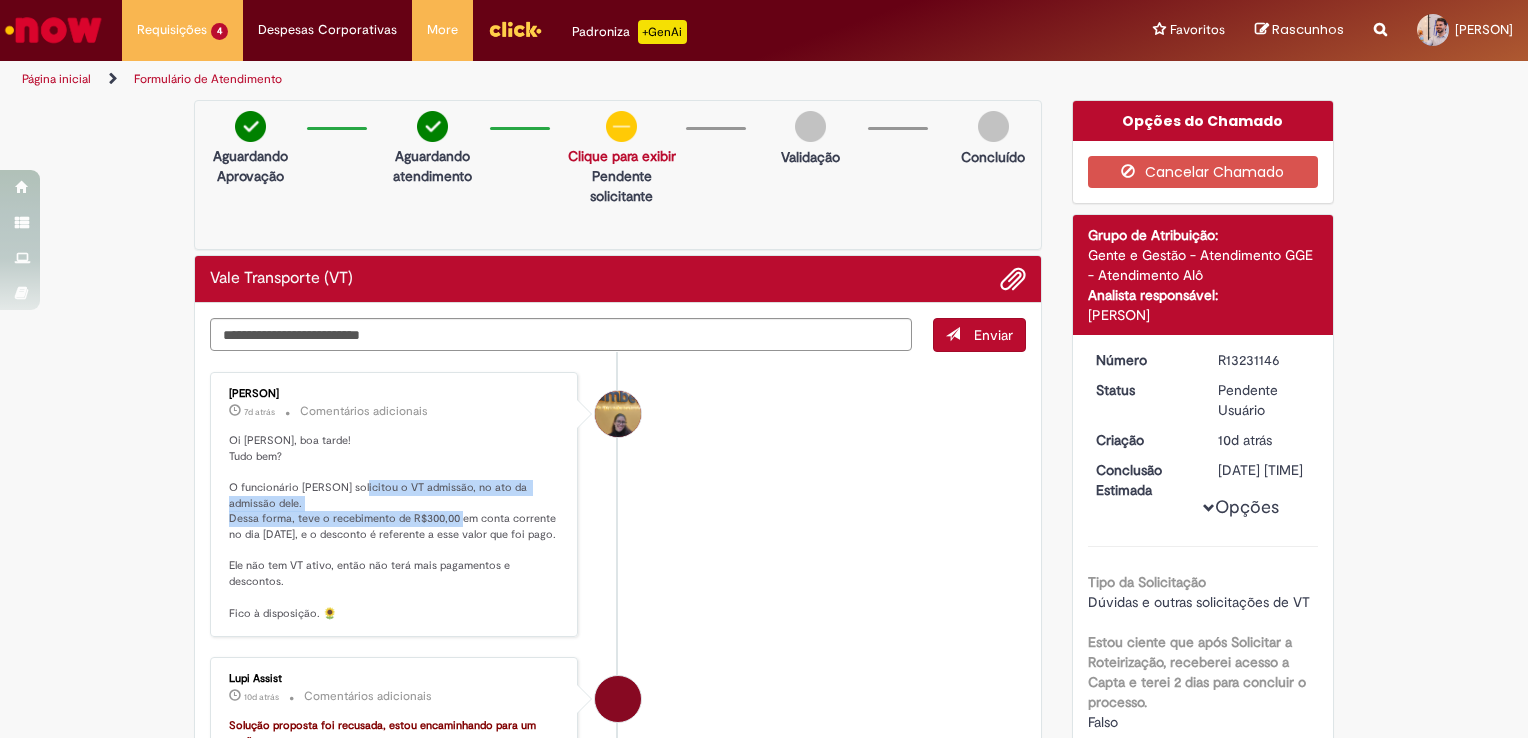 drag, startPoint x: 356, startPoint y: 481, endPoint x: 481, endPoint y: 522, distance: 131.55228 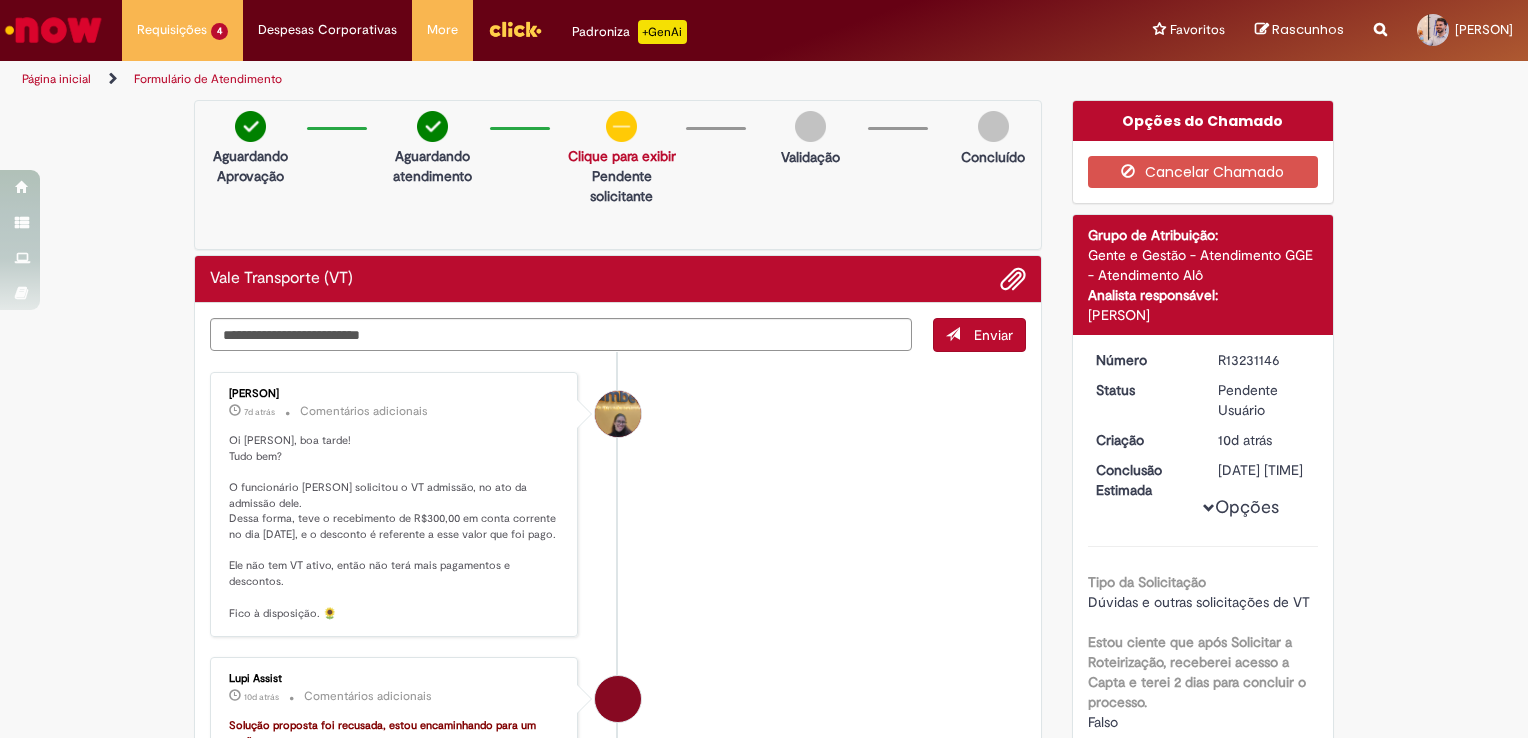 drag, startPoint x: 481, startPoint y: 522, endPoint x: 349, endPoint y: 529, distance: 132.18547 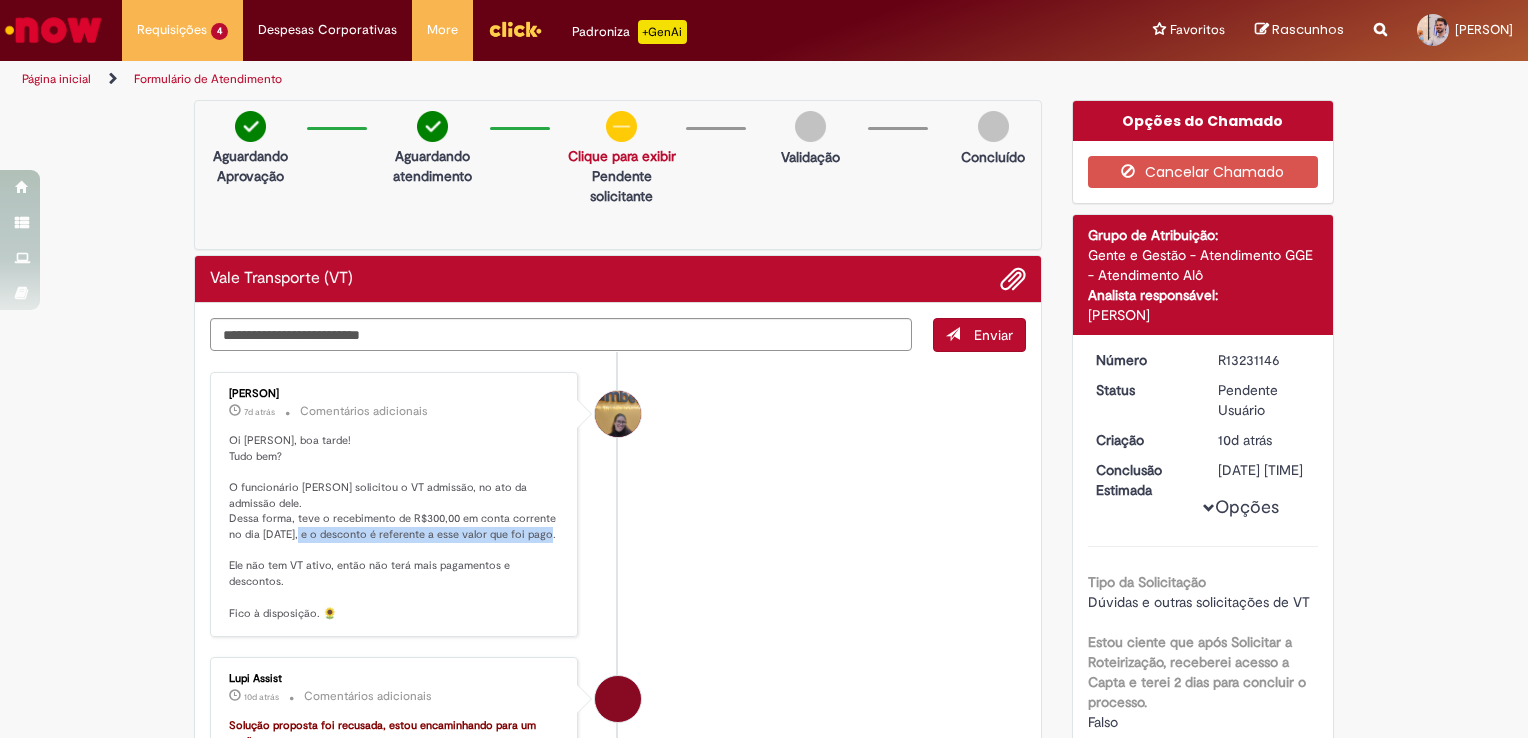drag, startPoint x: 318, startPoint y: 536, endPoint x: 465, endPoint y: 548, distance: 147.48898 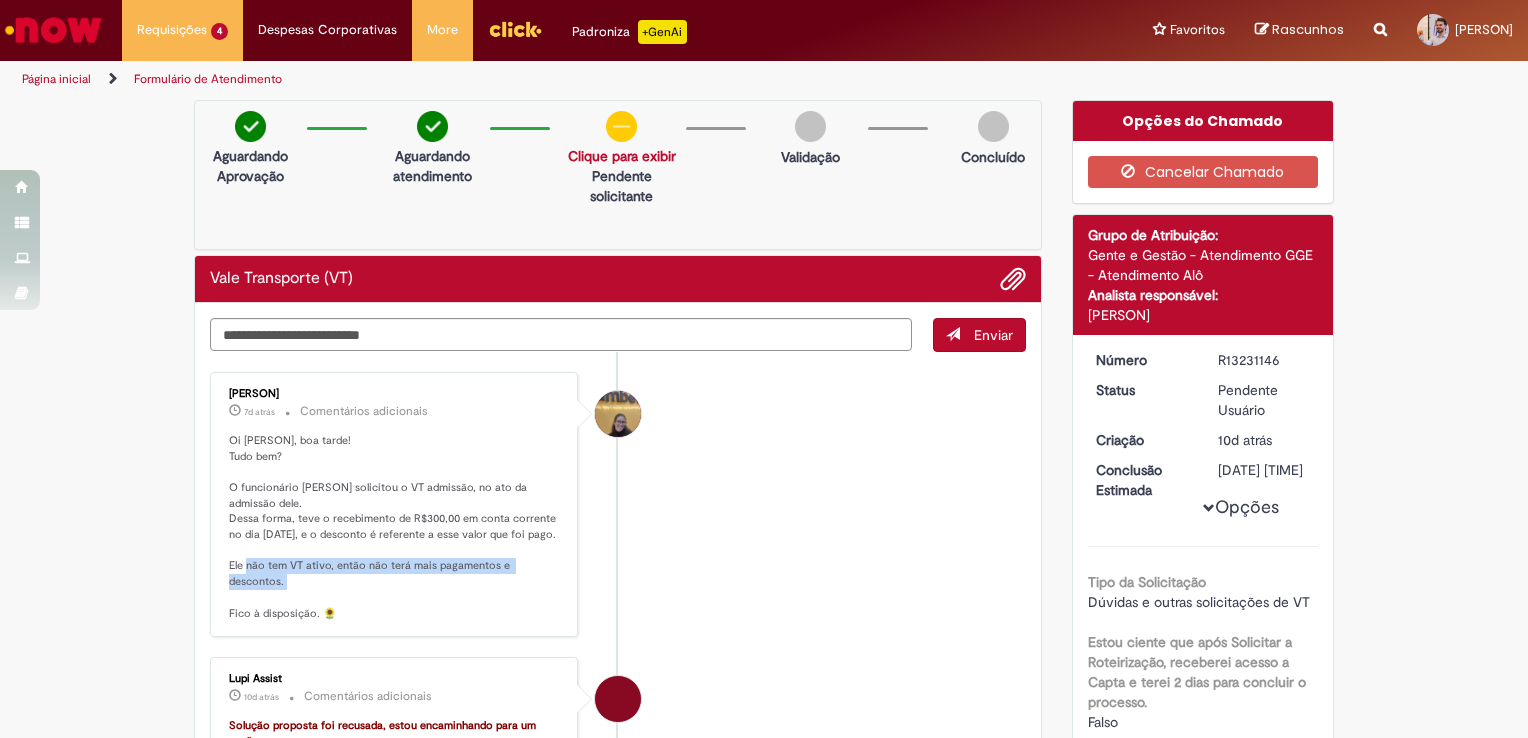 drag, startPoint x: 245, startPoint y: 581, endPoint x: 498, endPoint y: 596, distance: 253.44427 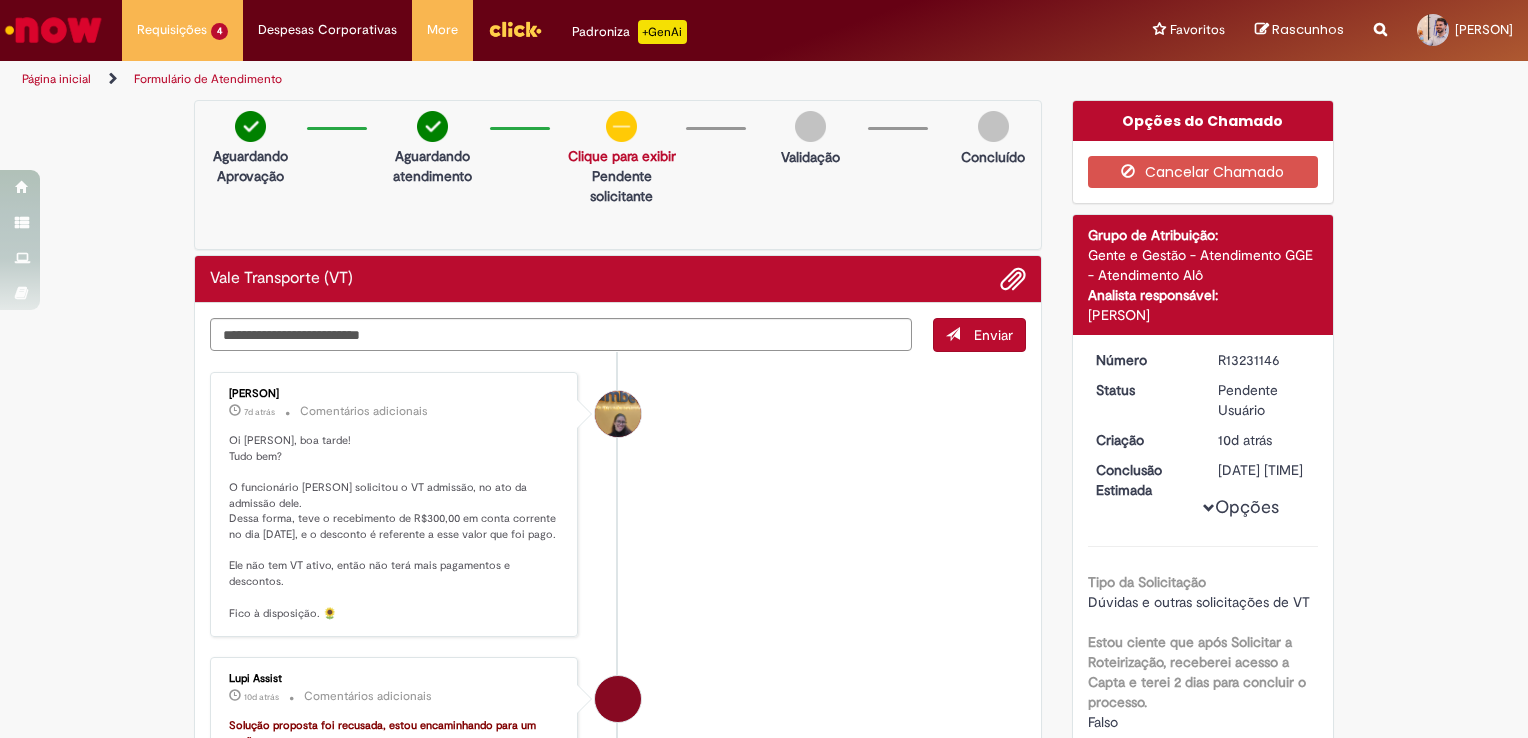 drag, startPoint x: 498, startPoint y: 596, endPoint x: 380, endPoint y: 450, distance: 187.7232 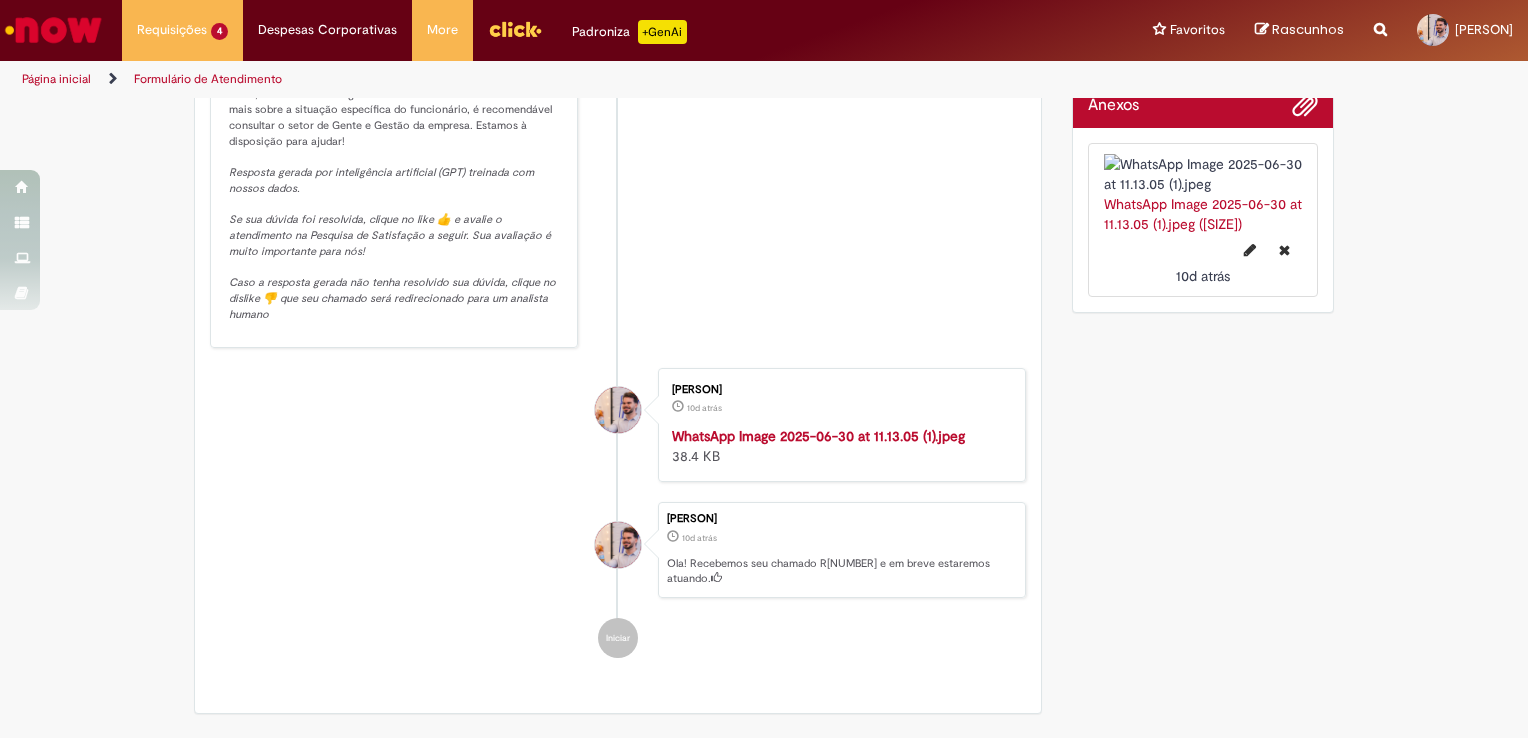 scroll, scrollTop: 1134, scrollLeft: 0, axis: vertical 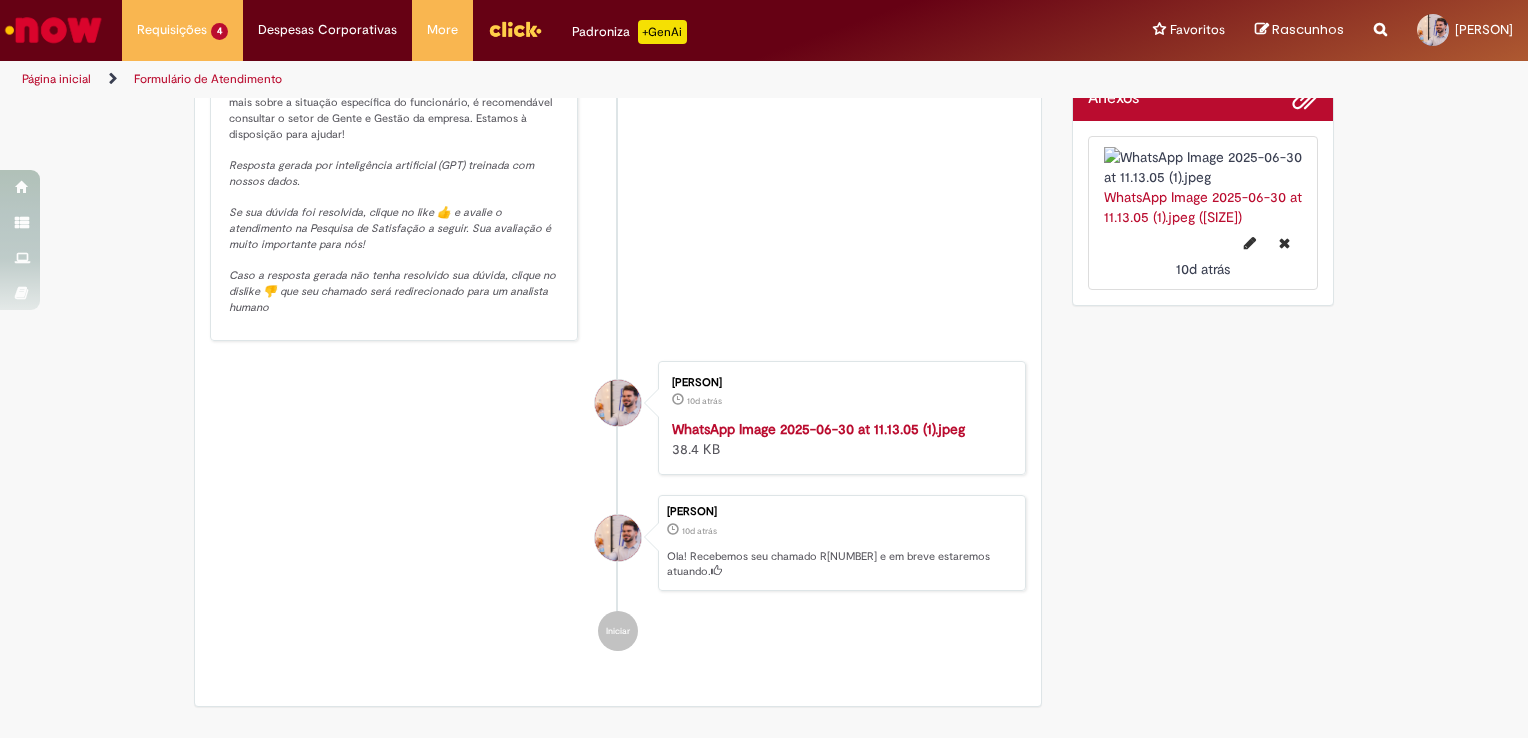 click at bounding box center (838, 419) 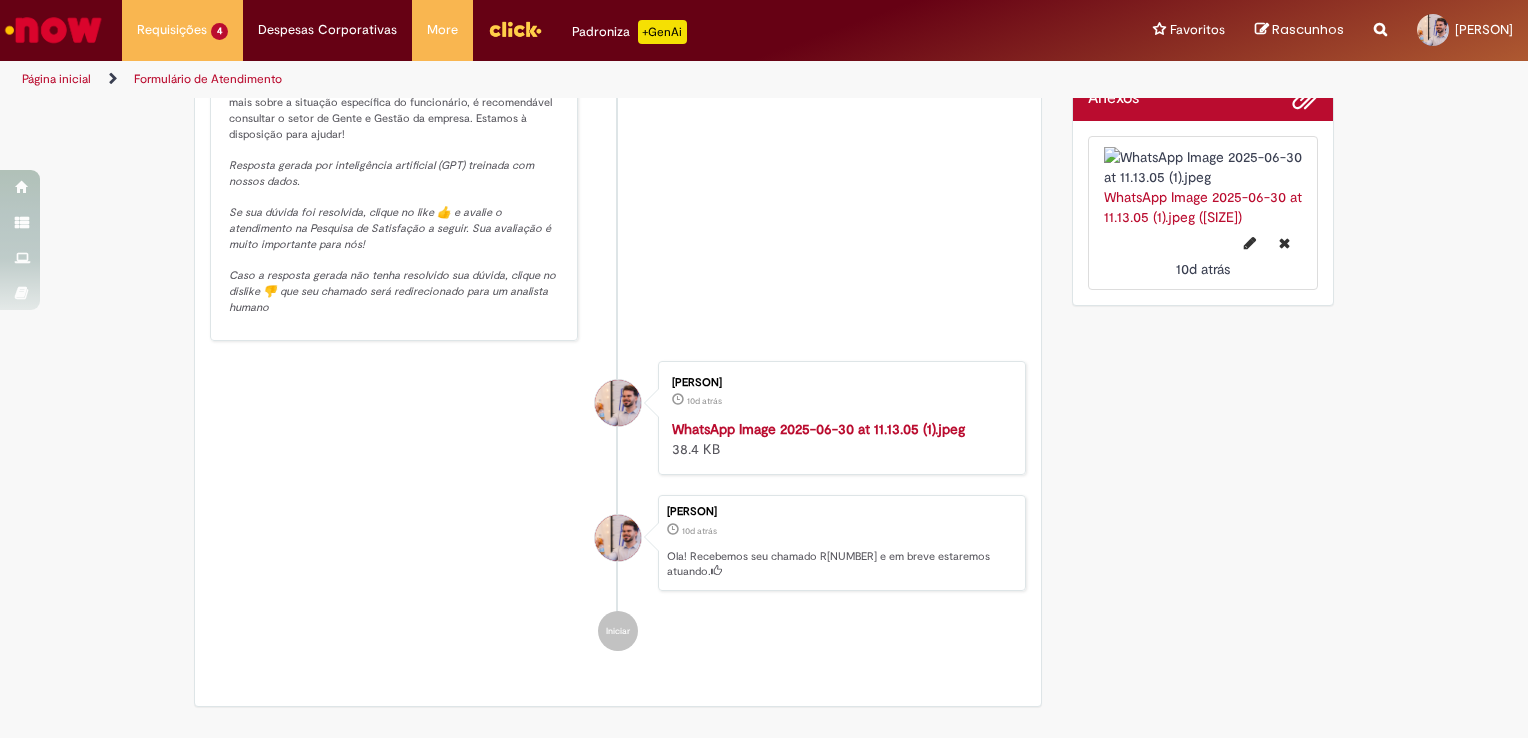 click at bounding box center [838, 419] 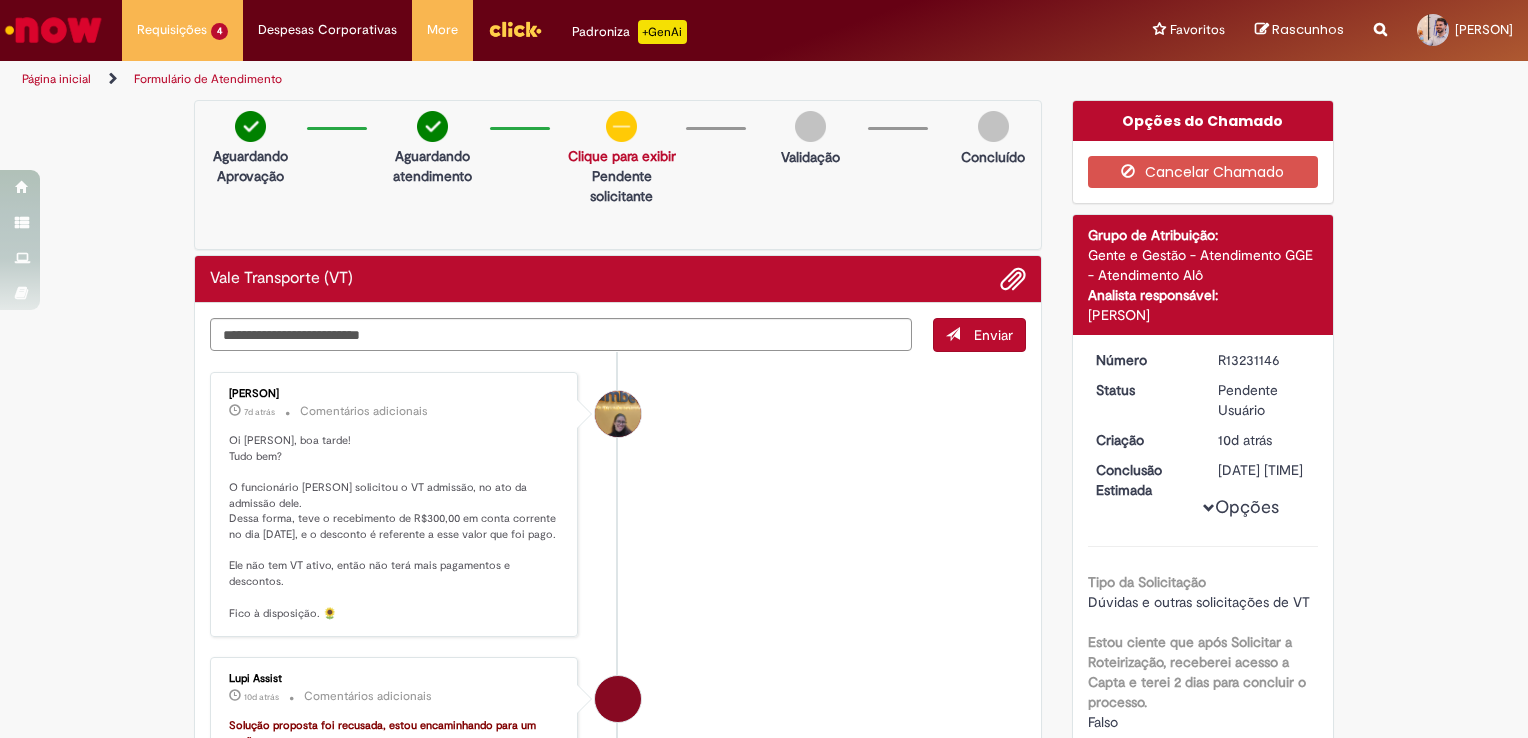 scroll, scrollTop: 0, scrollLeft: 0, axis: both 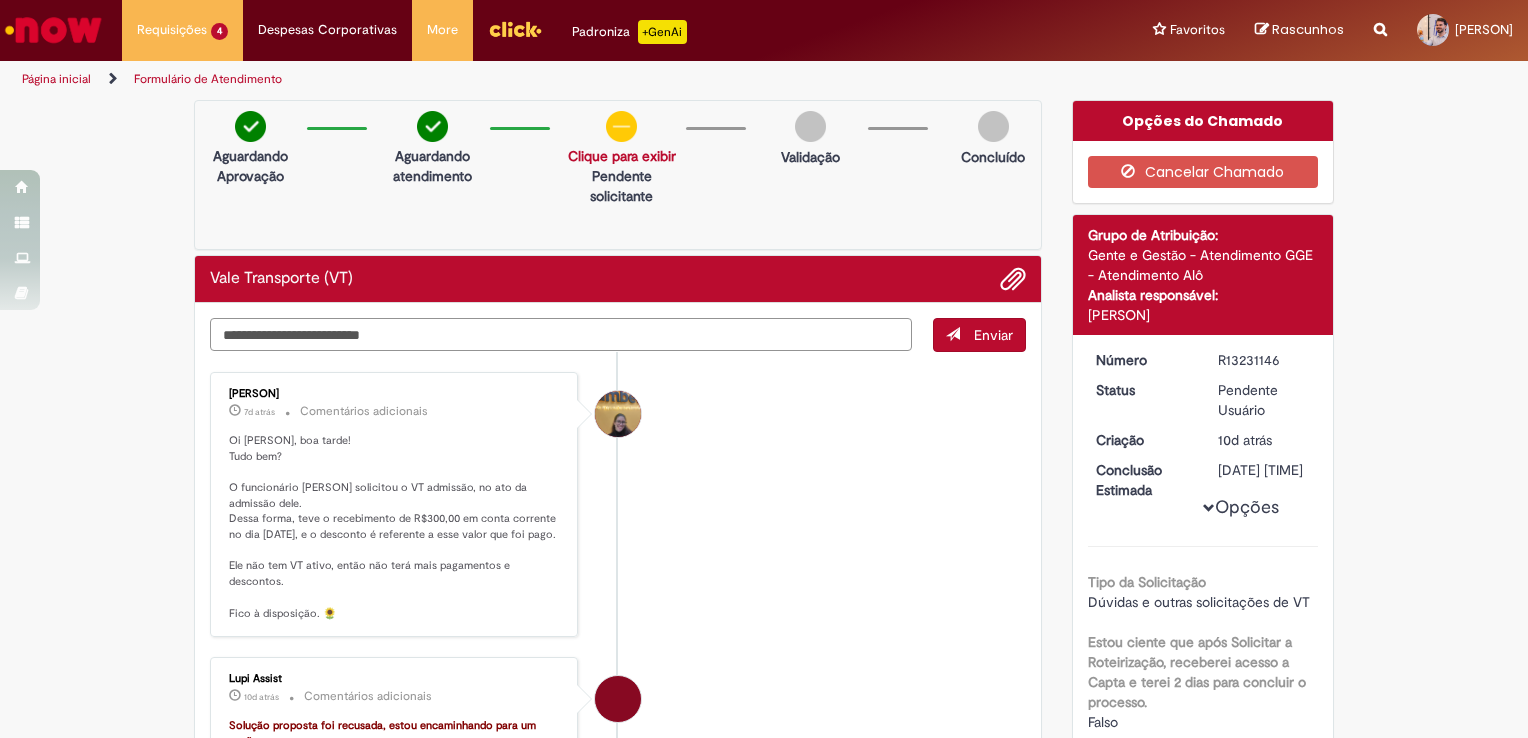 click at bounding box center (561, 335) 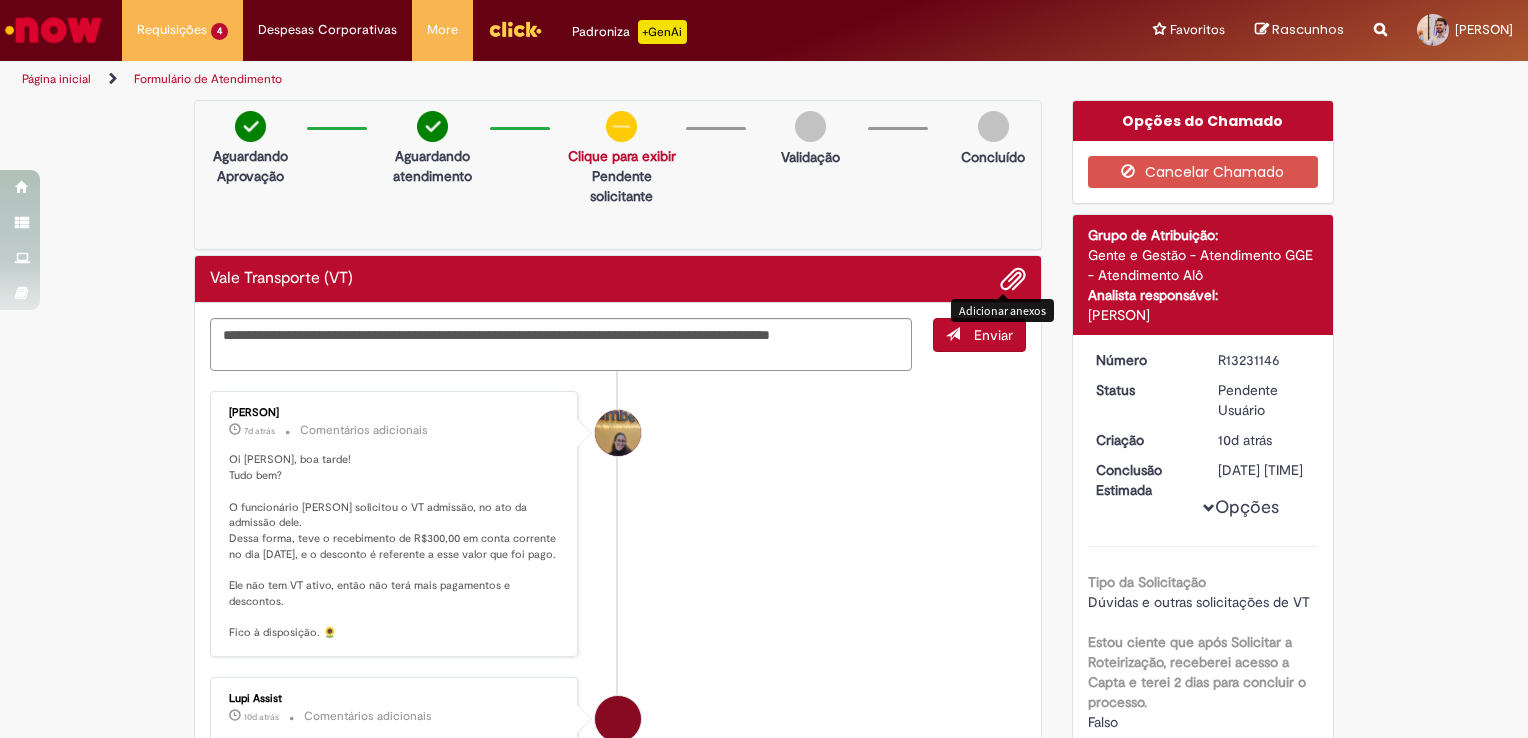 click at bounding box center [1013, 280] 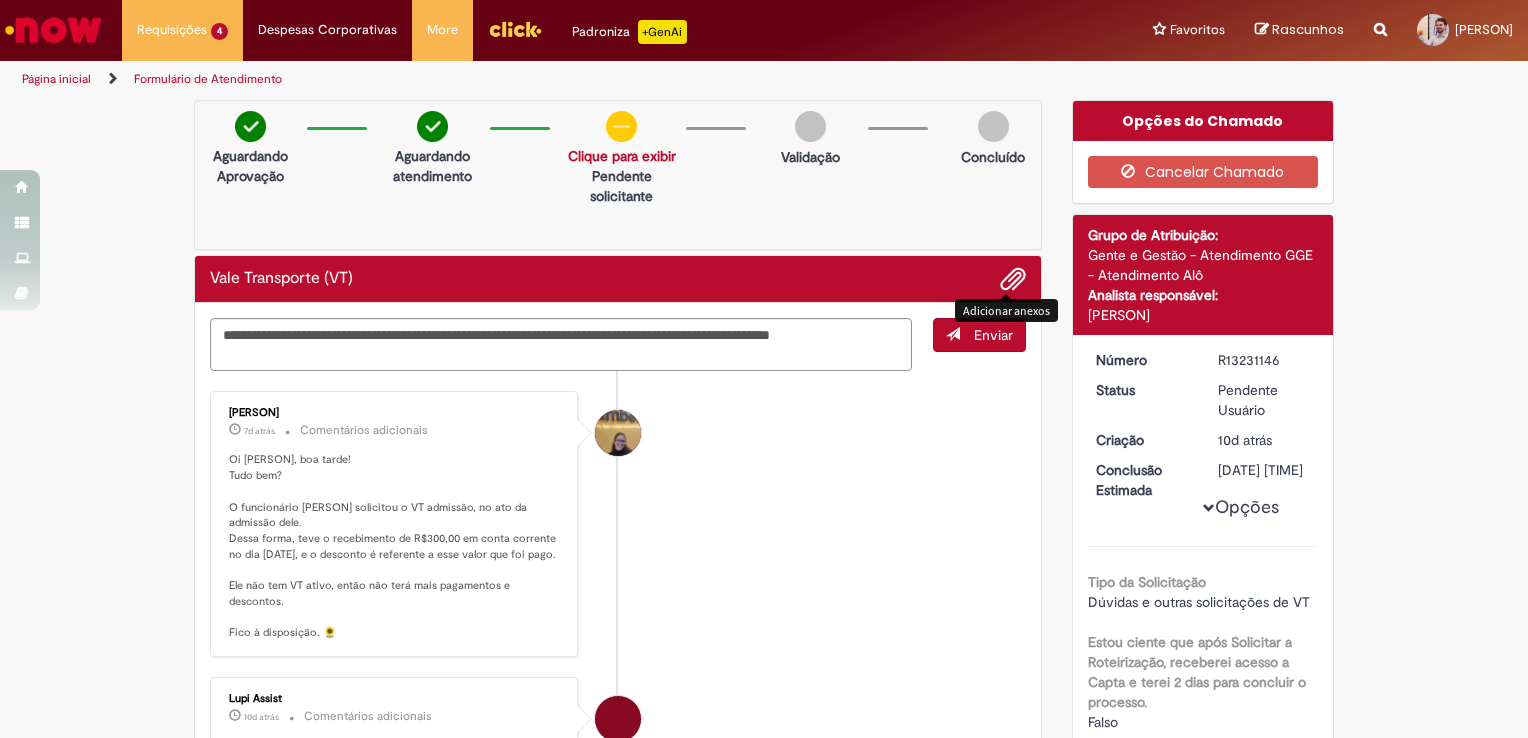 click at bounding box center [1013, 280] 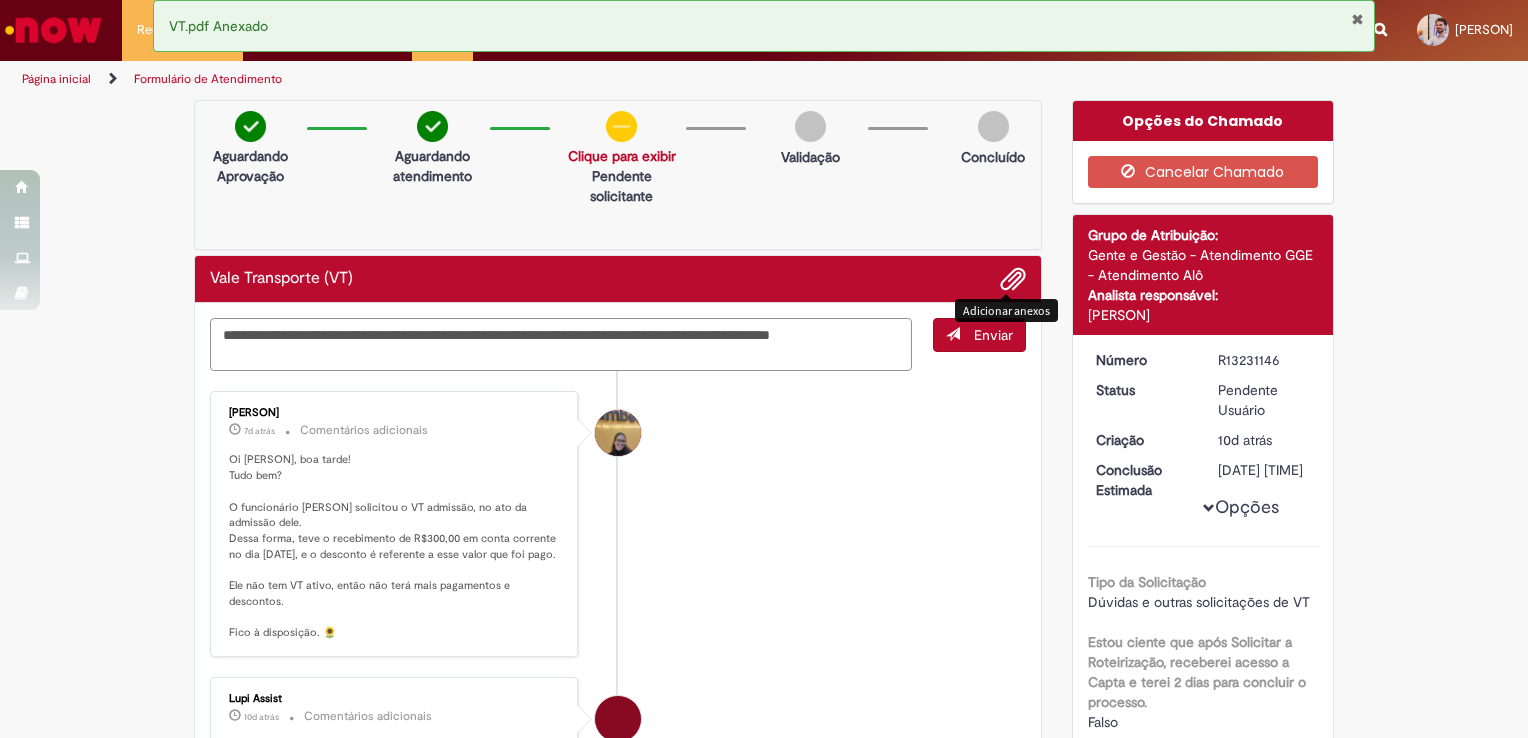 click on "**********" at bounding box center [561, 345] 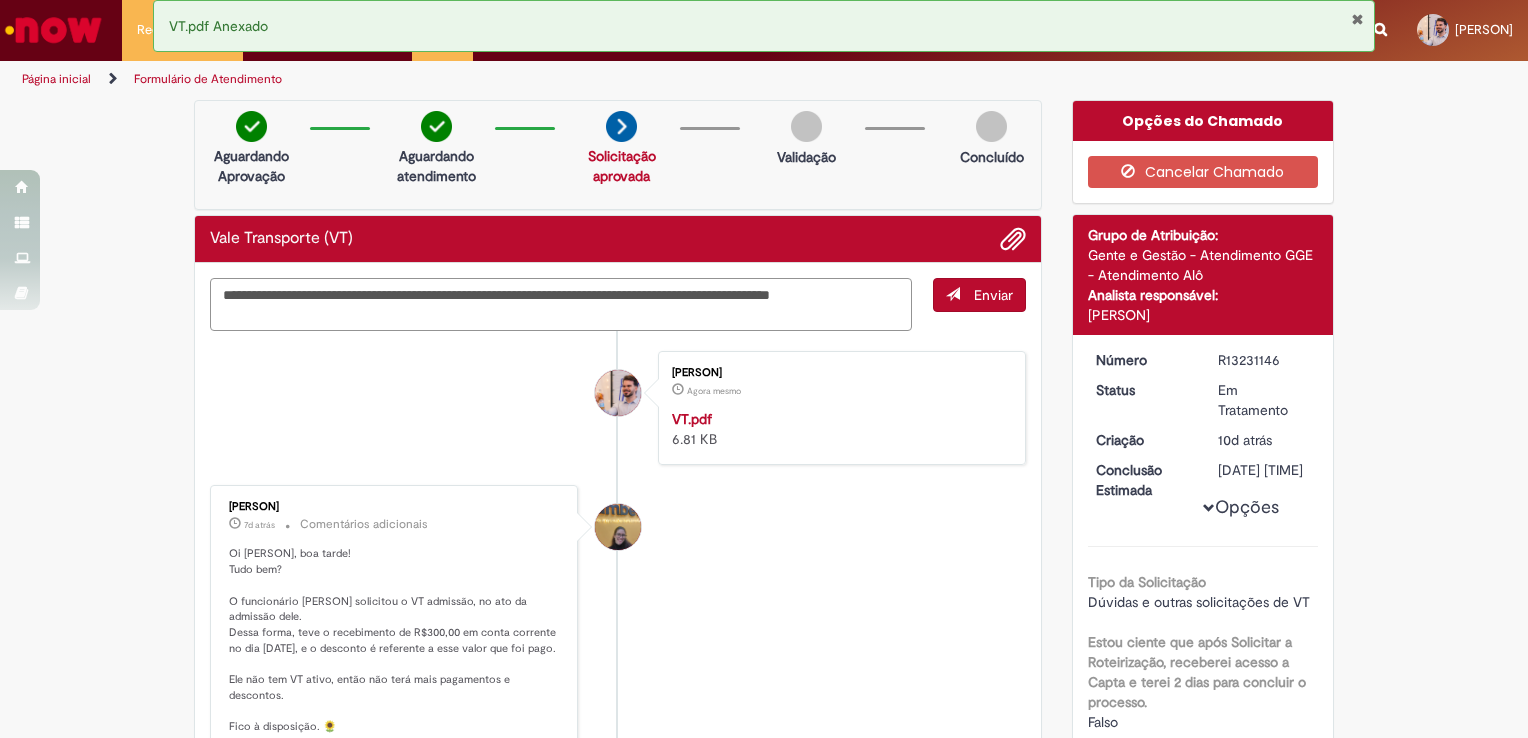 click on "**********" at bounding box center [561, 305] 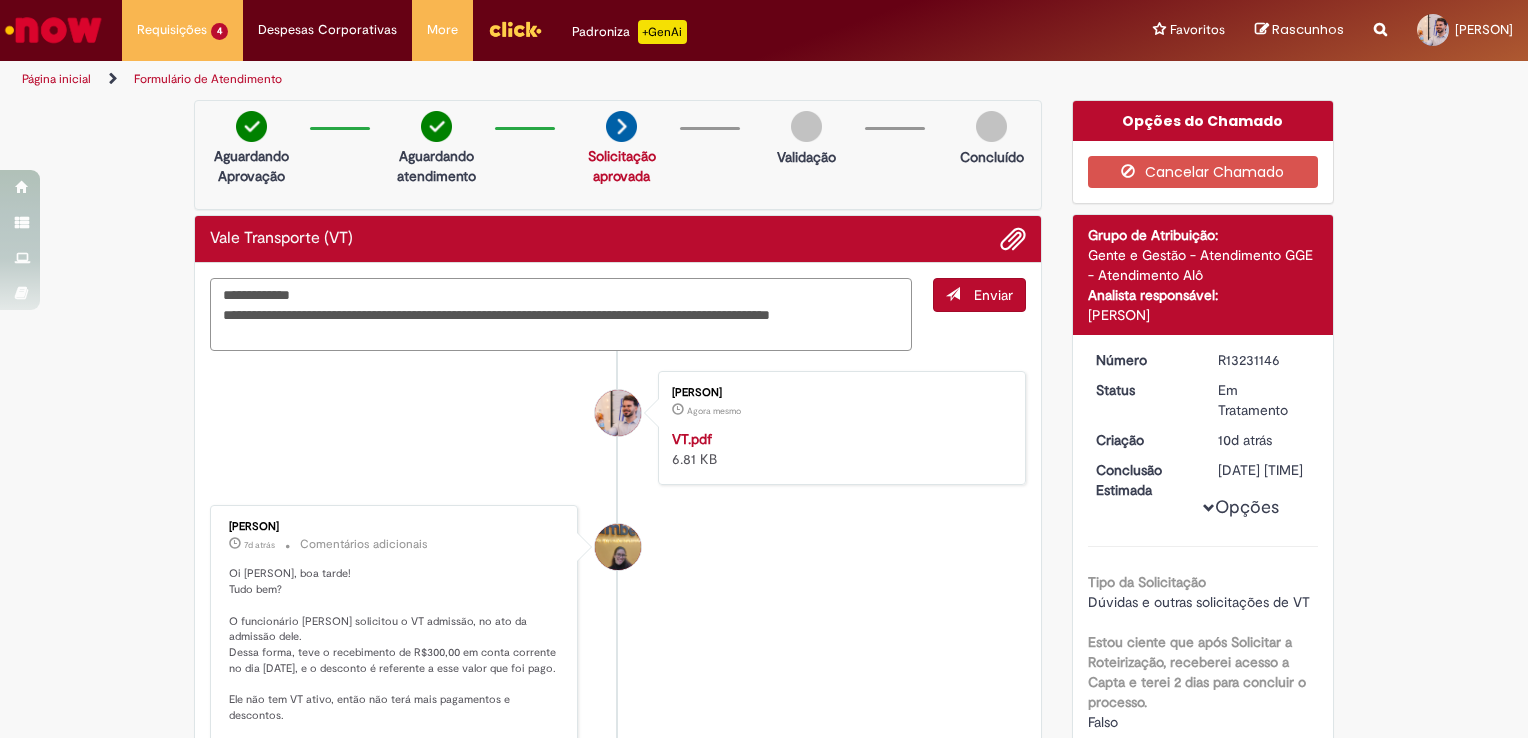 drag, startPoint x: 264, startPoint y: 312, endPoint x: 205, endPoint y: 314, distance: 59.03389 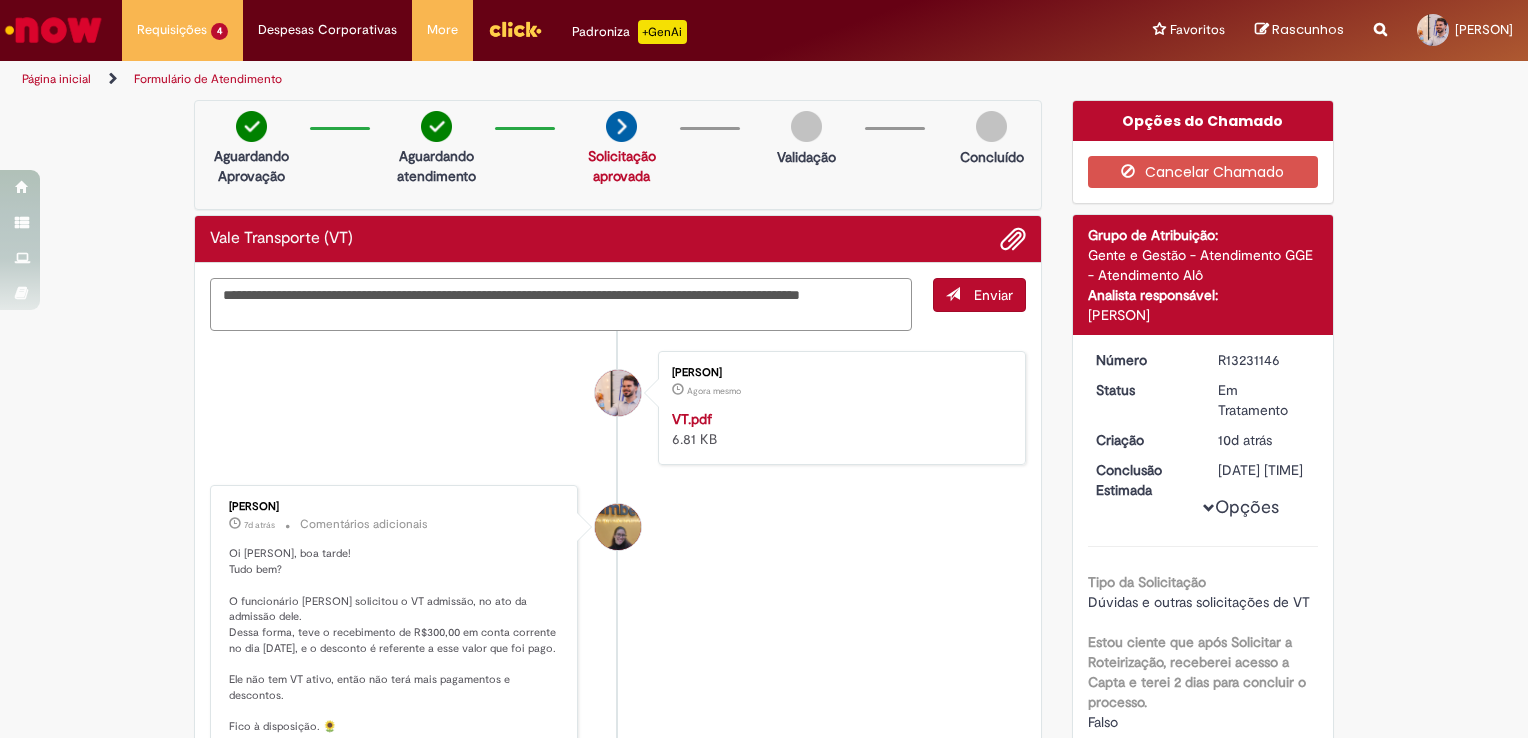 click on "**********" at bounding box center [561, 305] 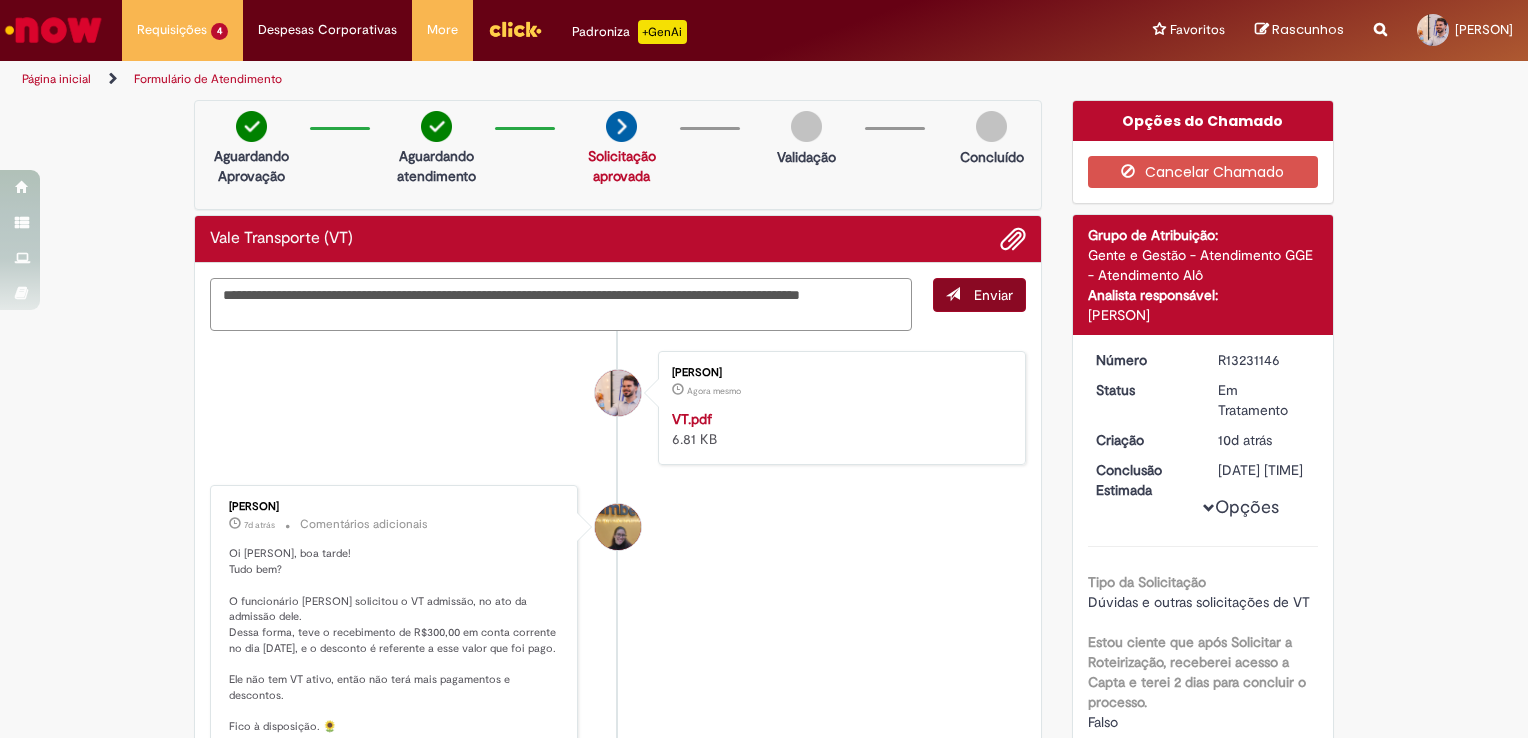 type on "**********" 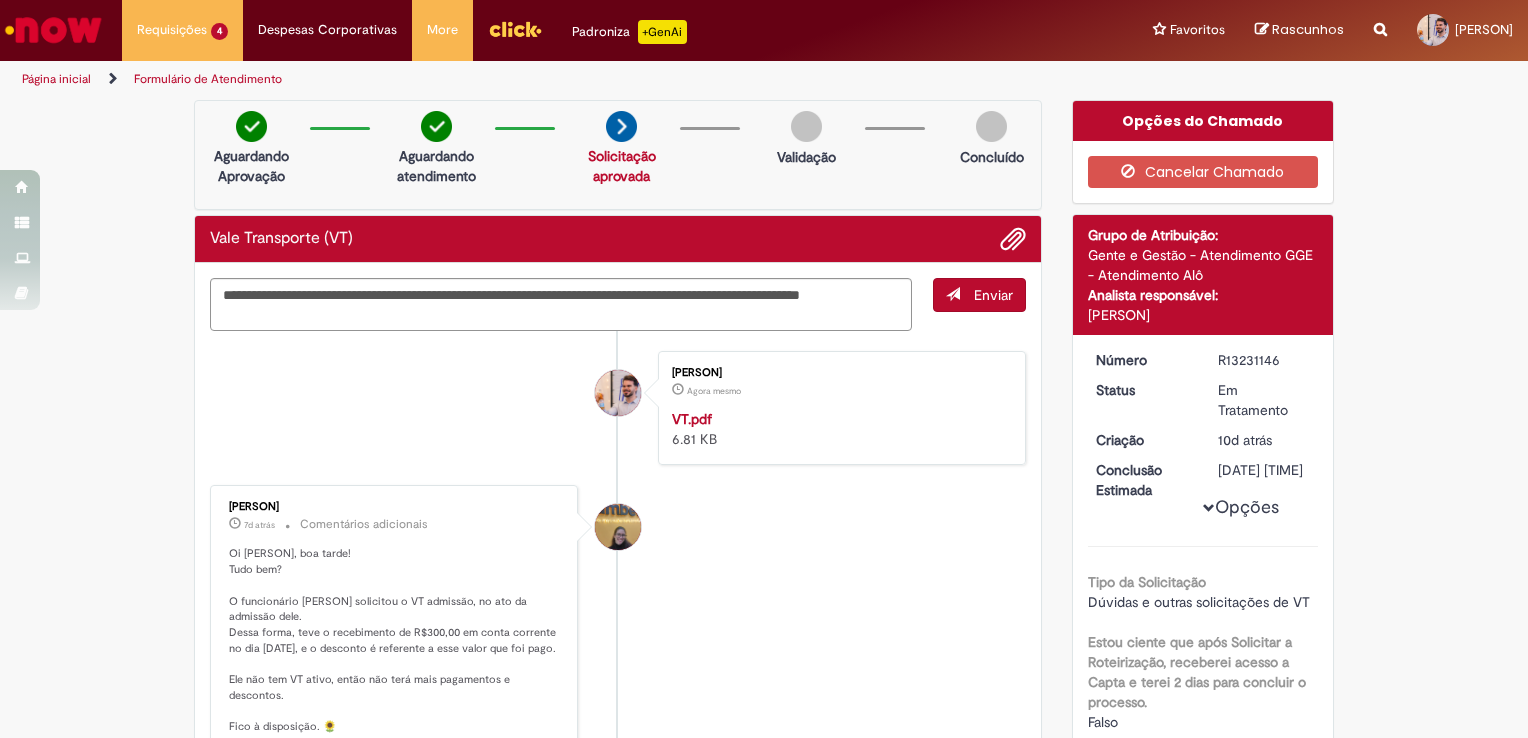 click on "Enviar" at bounding box center [979, 295] 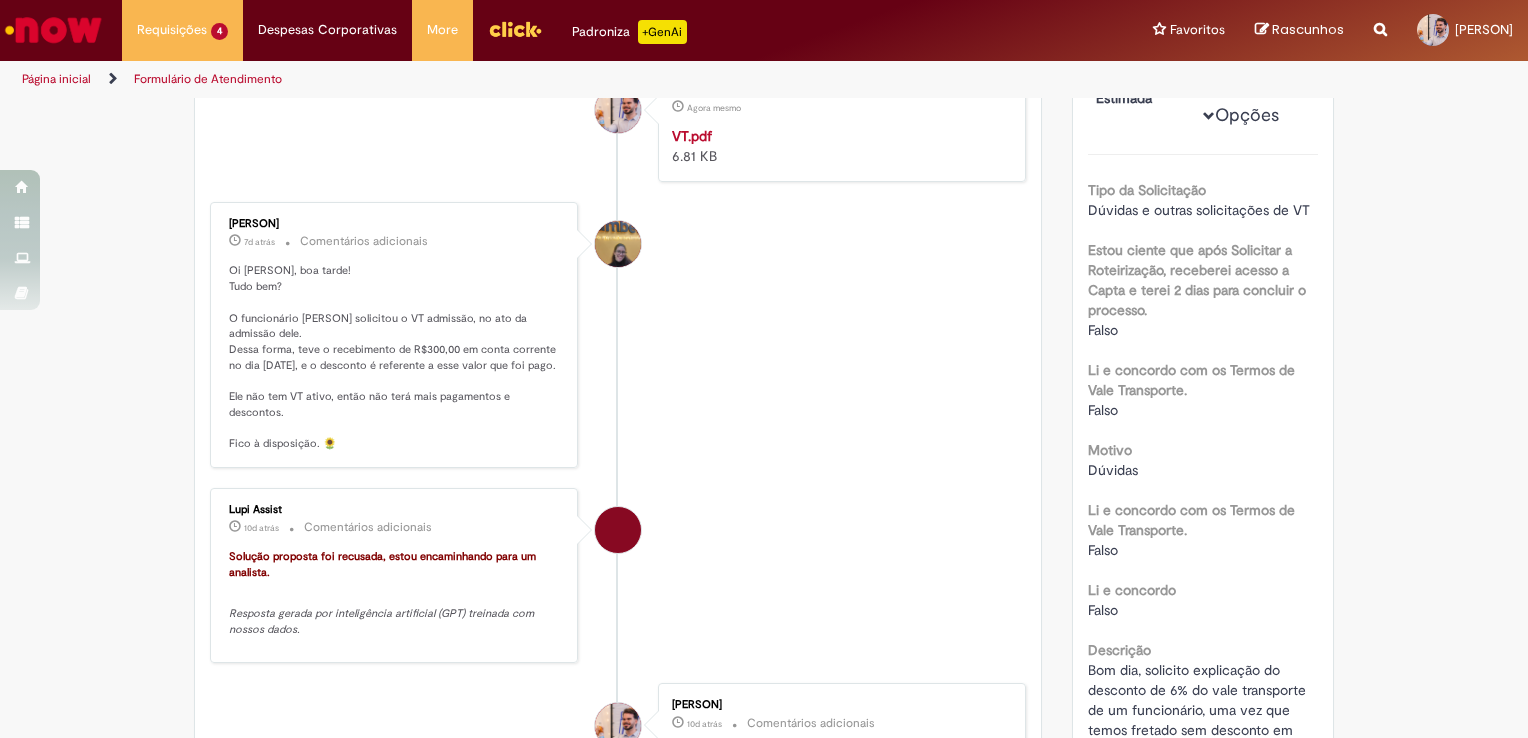 scroll, scrollTop: 0, scrollLeft: 0, axis: both 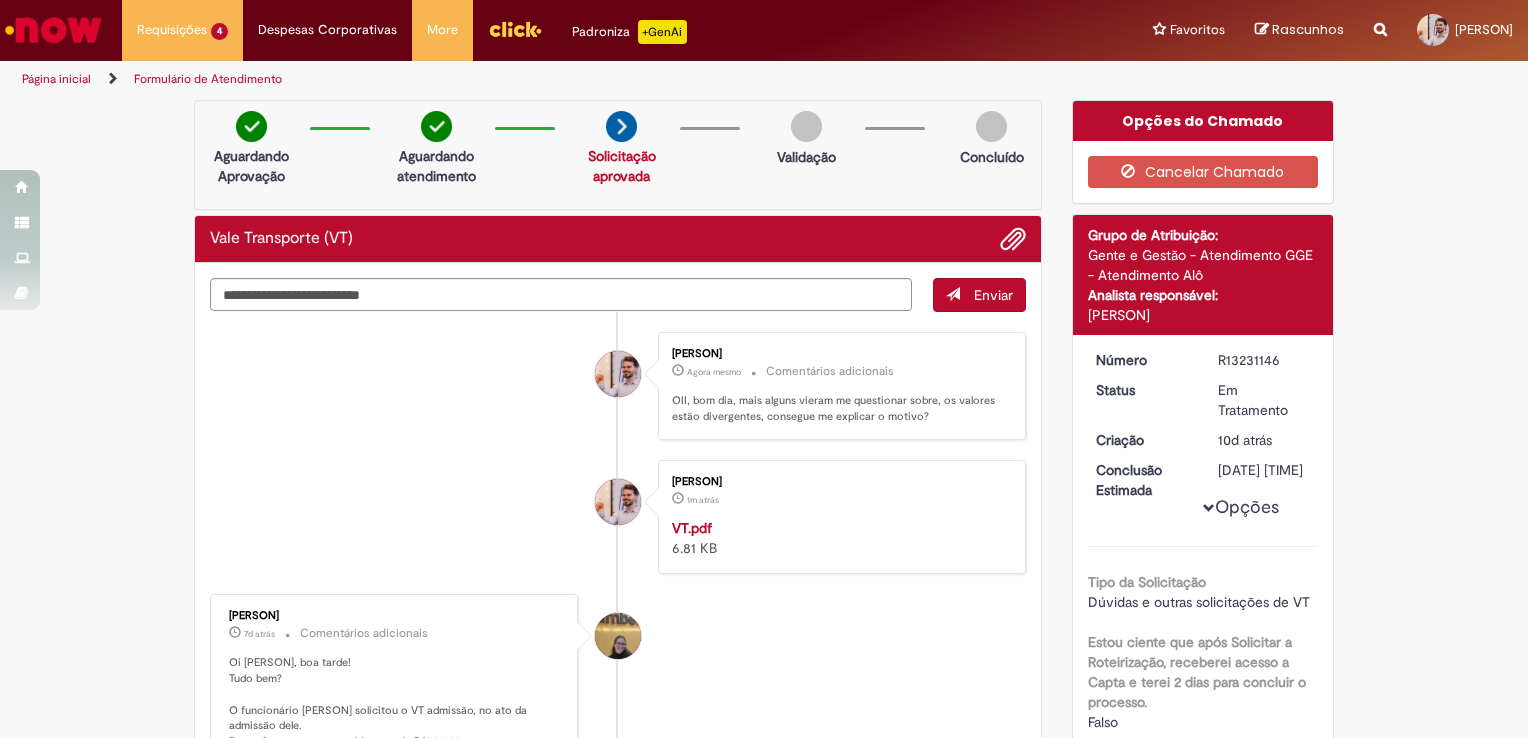 click at bounding box center (53, 30) 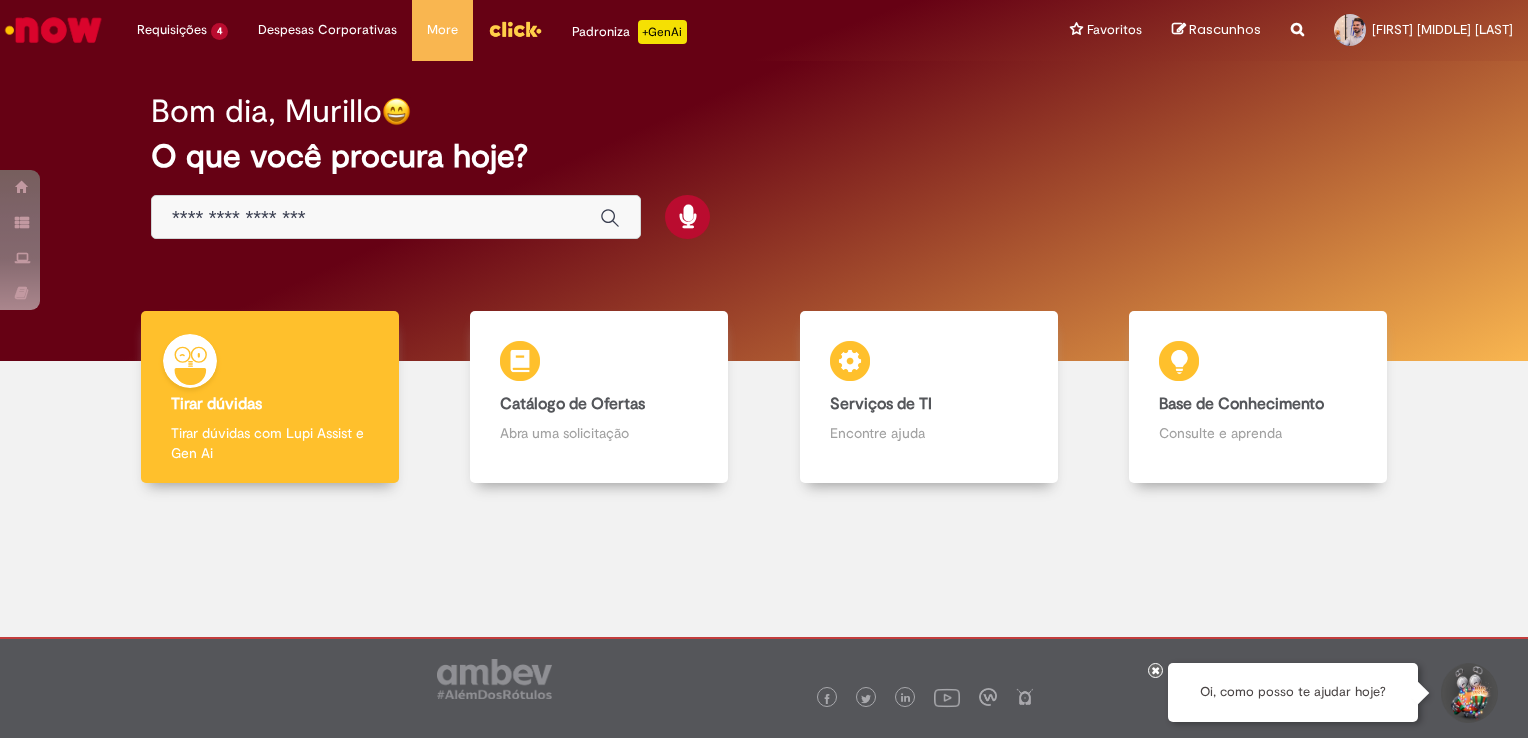 scroll, scrollTop: 0, scrollLeft: 0, axis: both 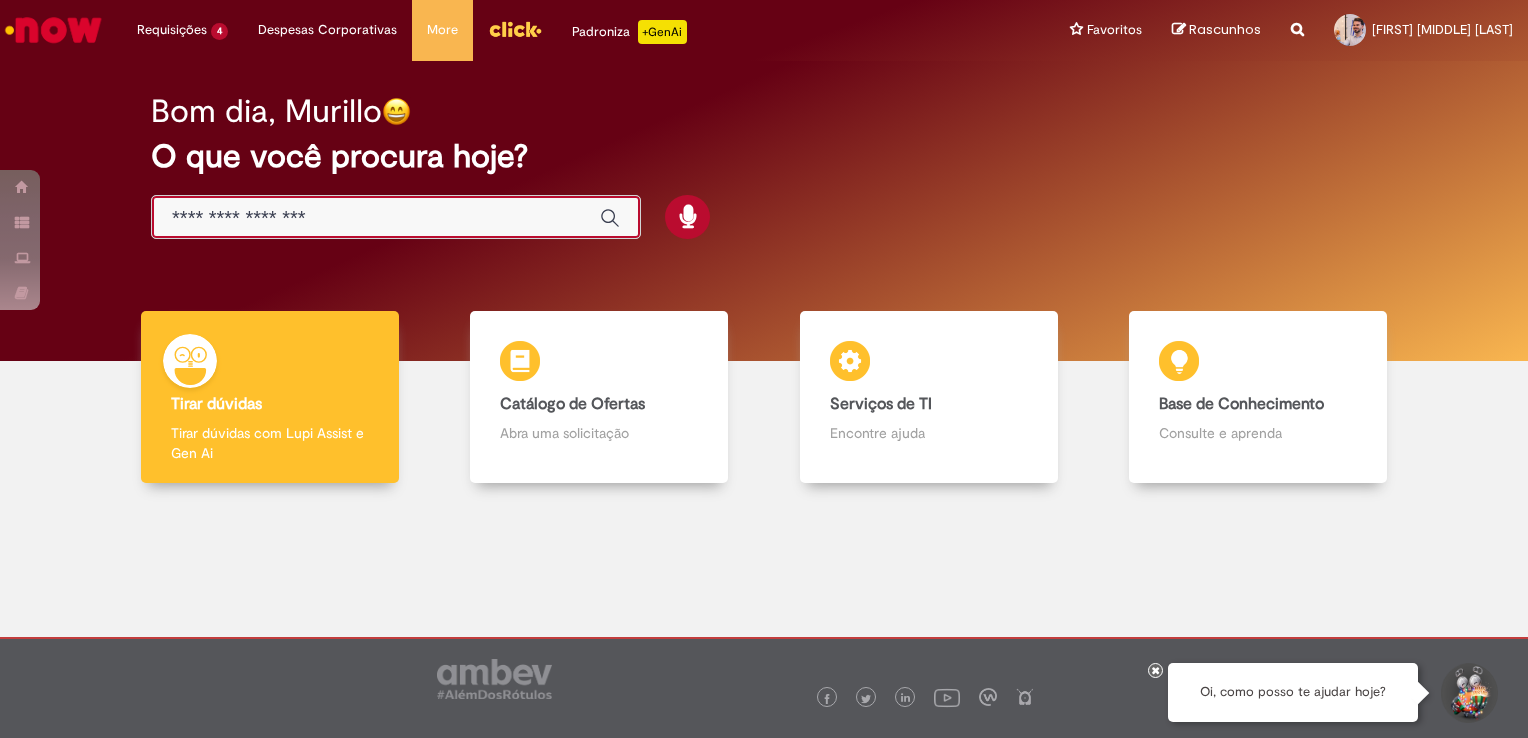 click at bounding box center (376, 218) 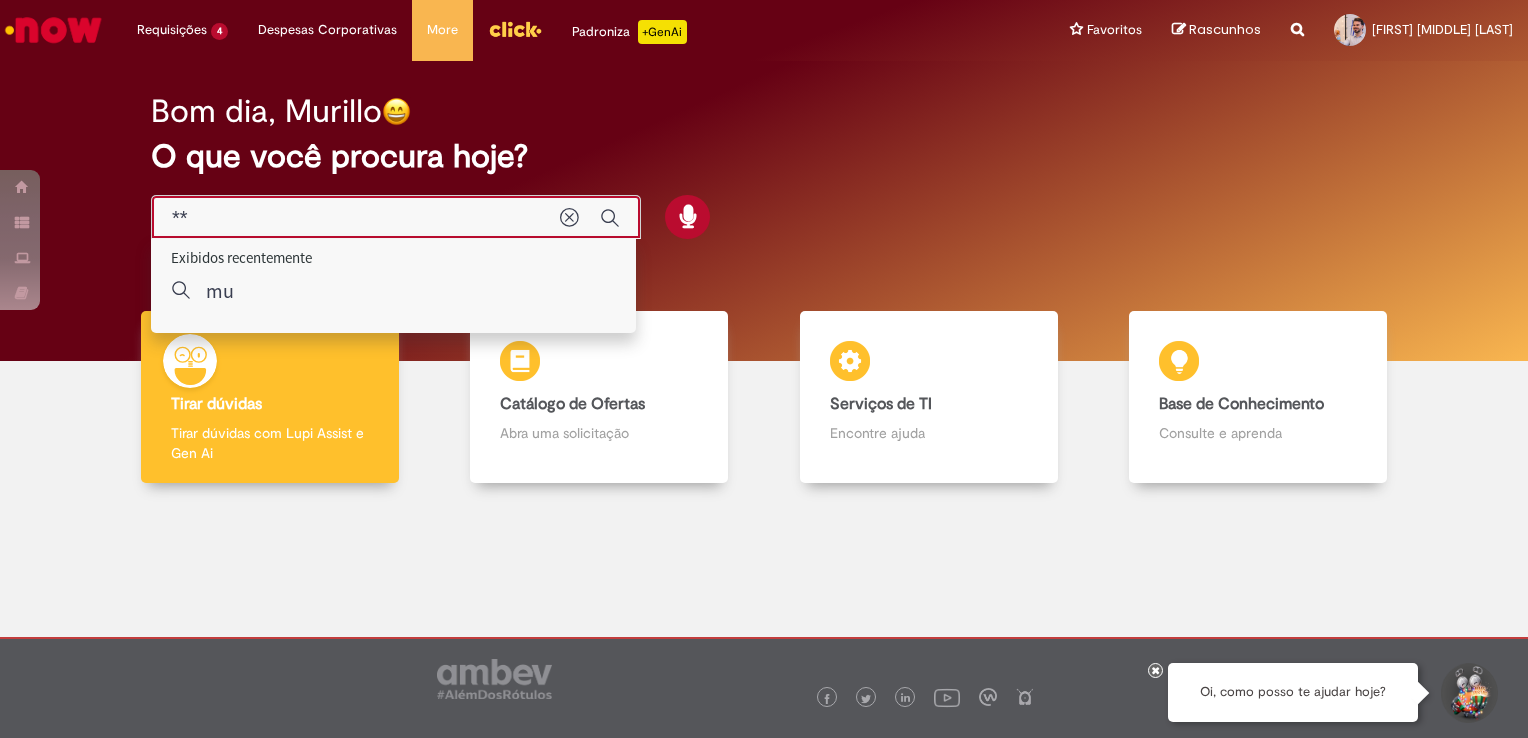 type on "*" 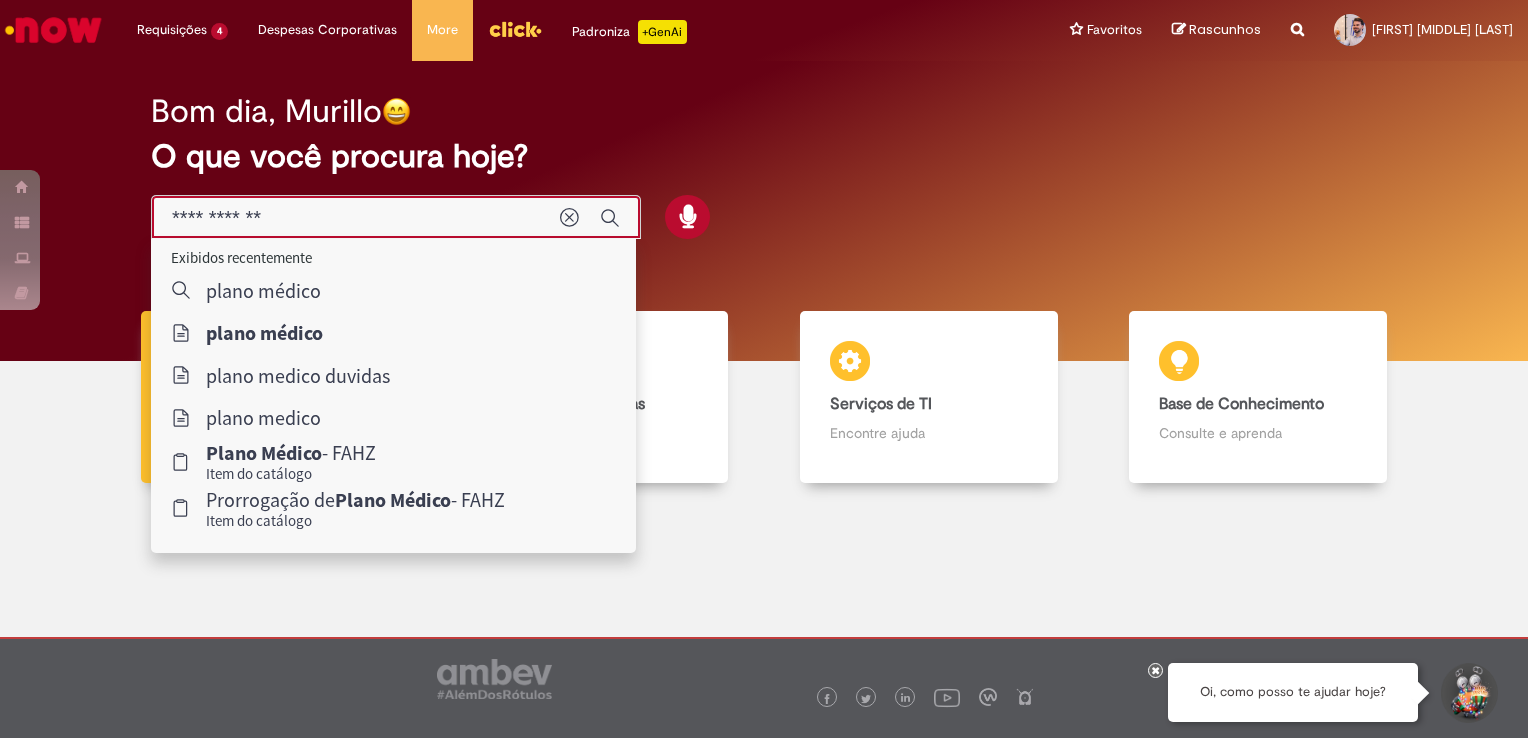 type on "**********" 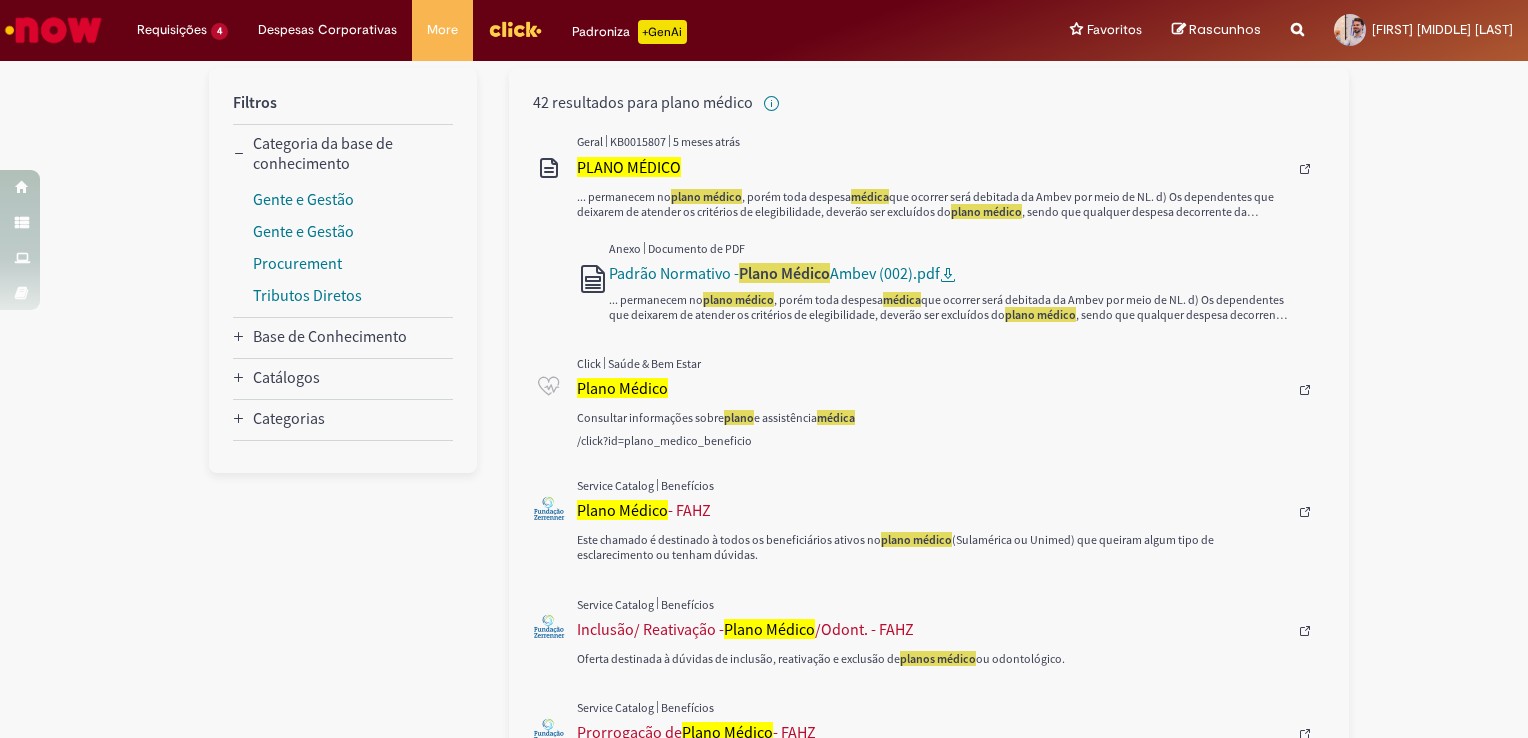 scroll, scrollTop: 244, scrollLeft: 0, axis: vertical 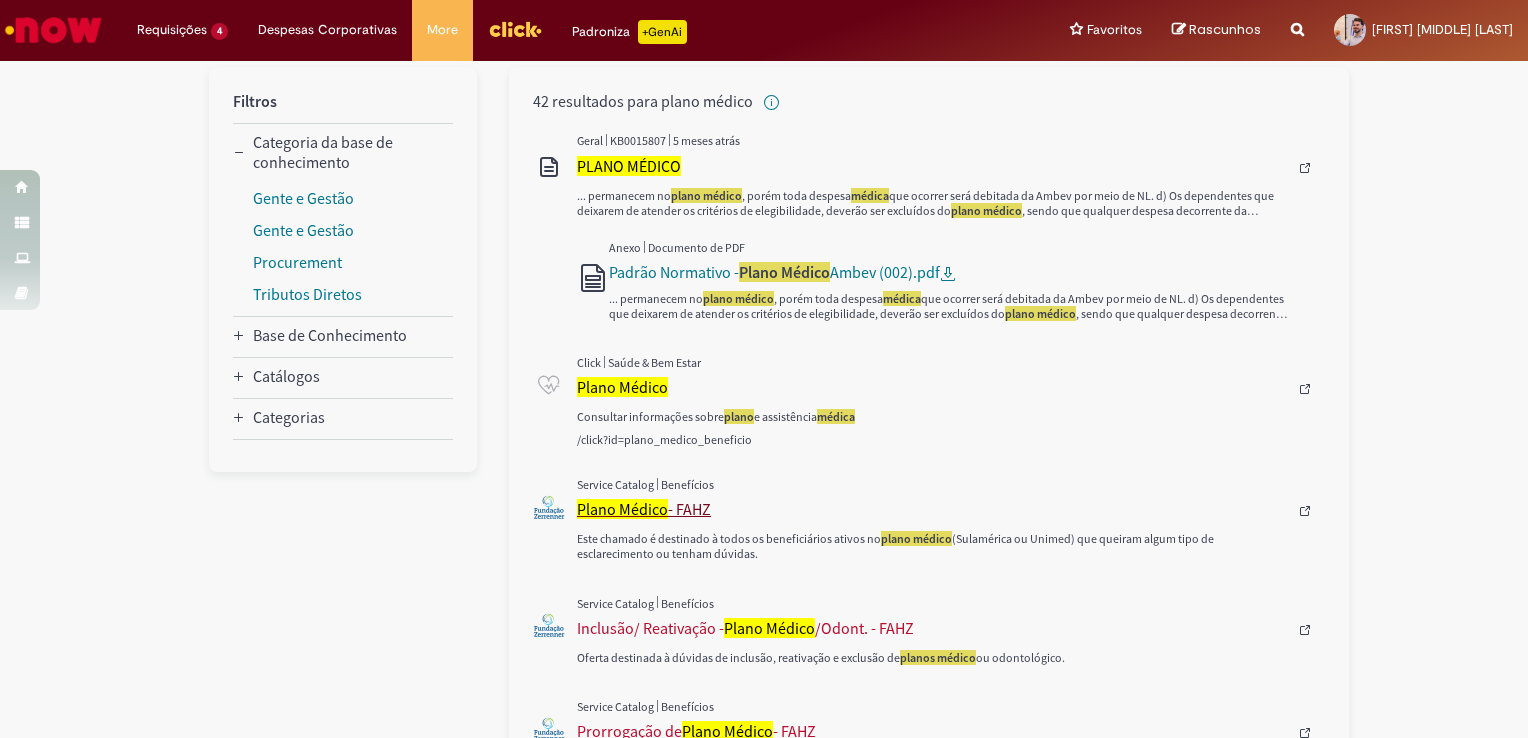 click on "Plano Médico" at bounding box center (622, 509) 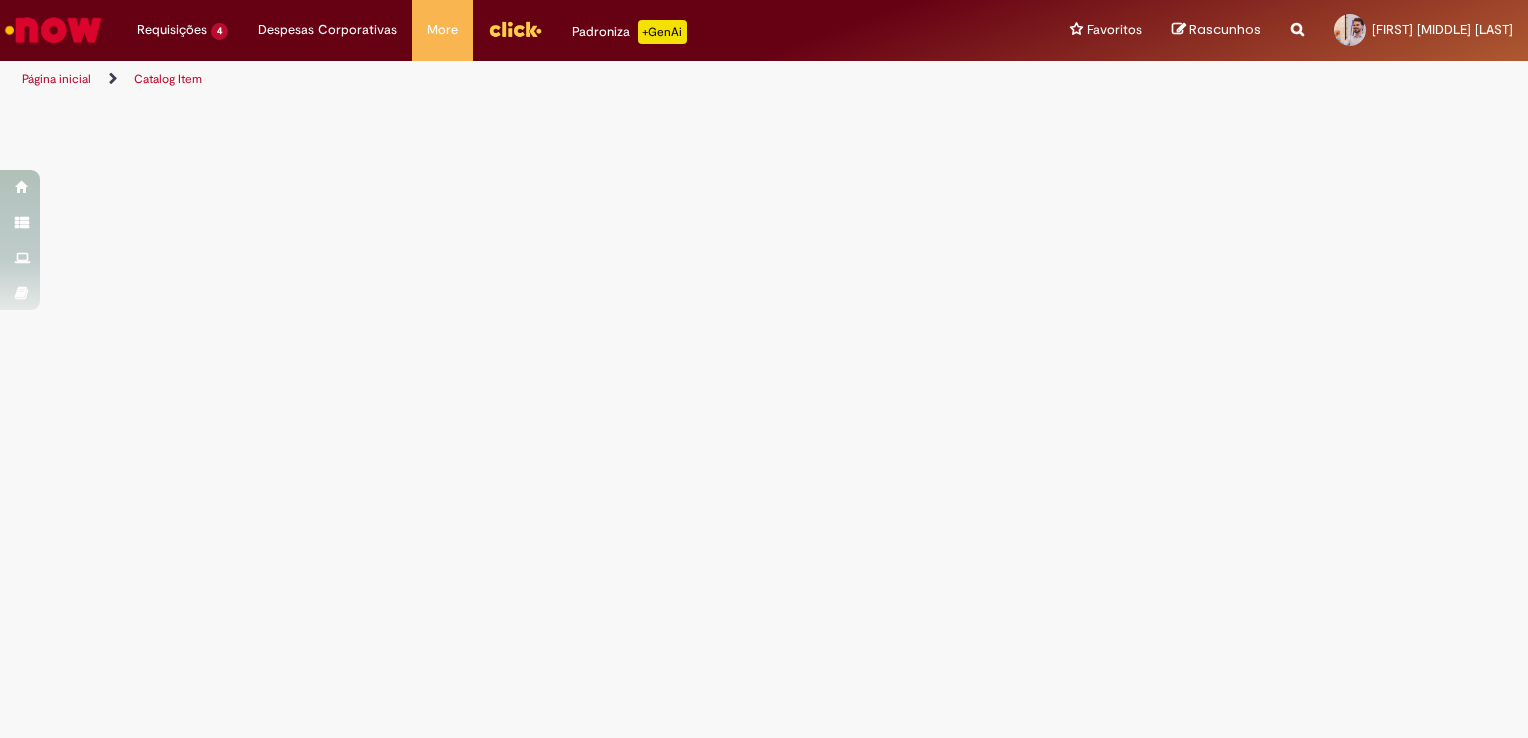scroll, scrollTop: 0, scrollLeft: 0, axis: both 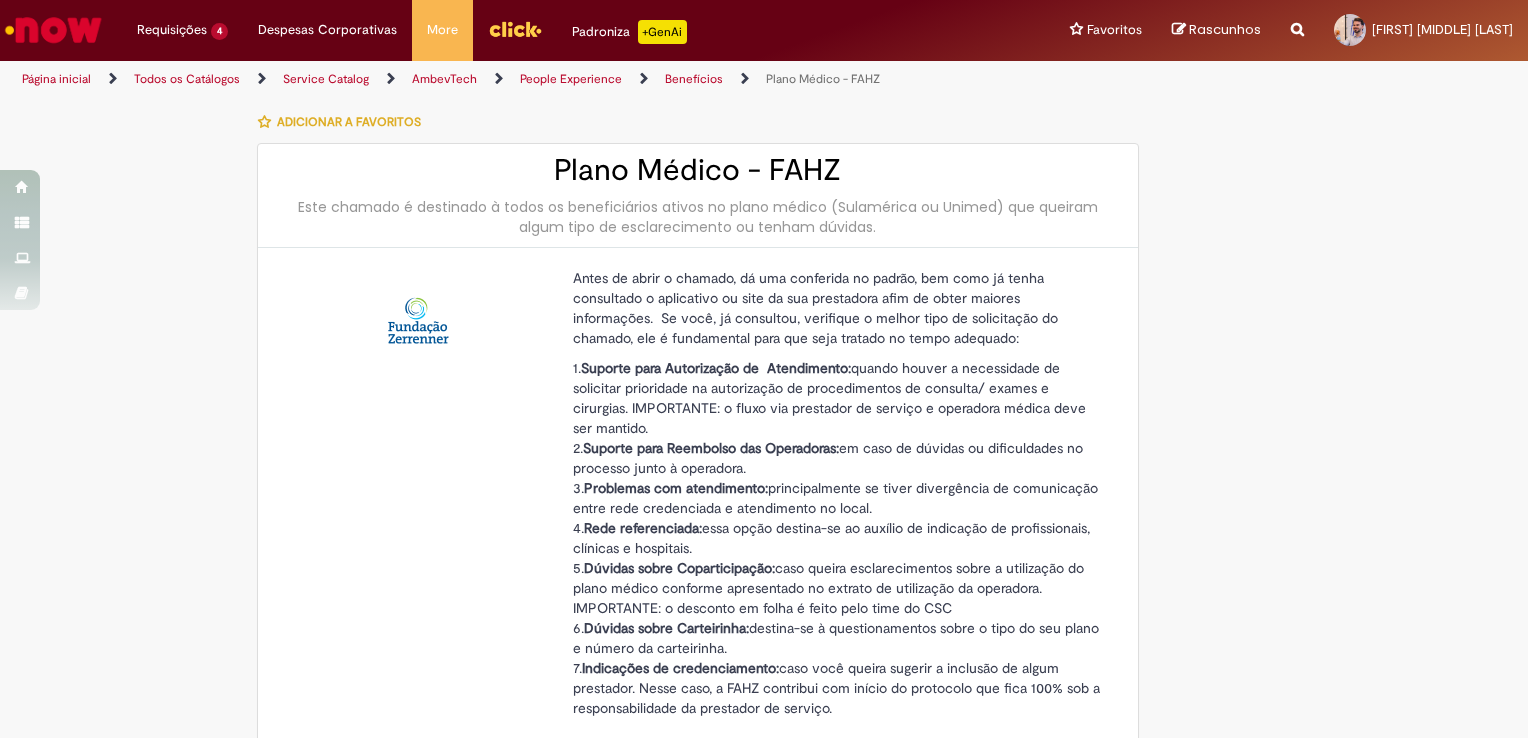 type on "********" 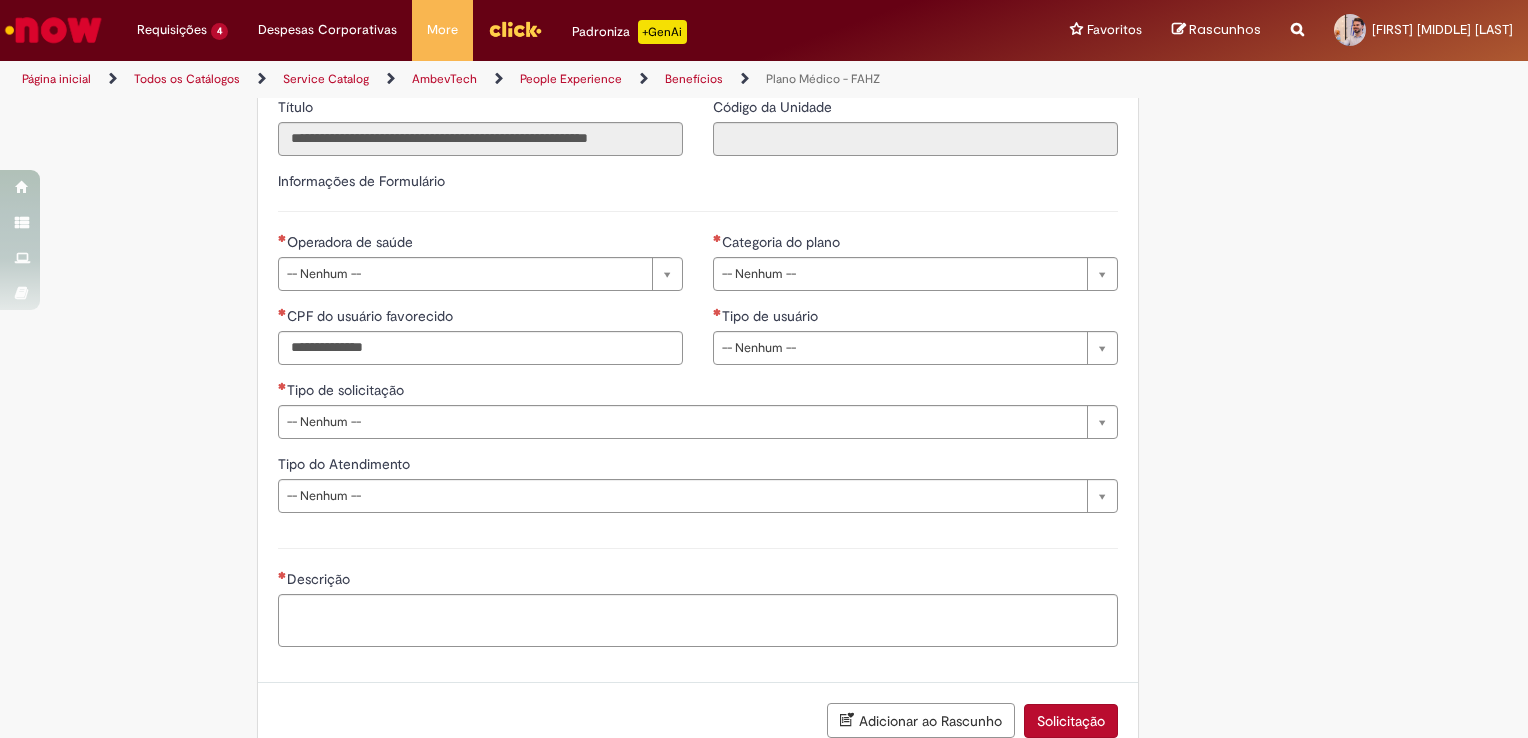 scroll, scrollTop: 1072, scrollLeft: 0, axis: vertical 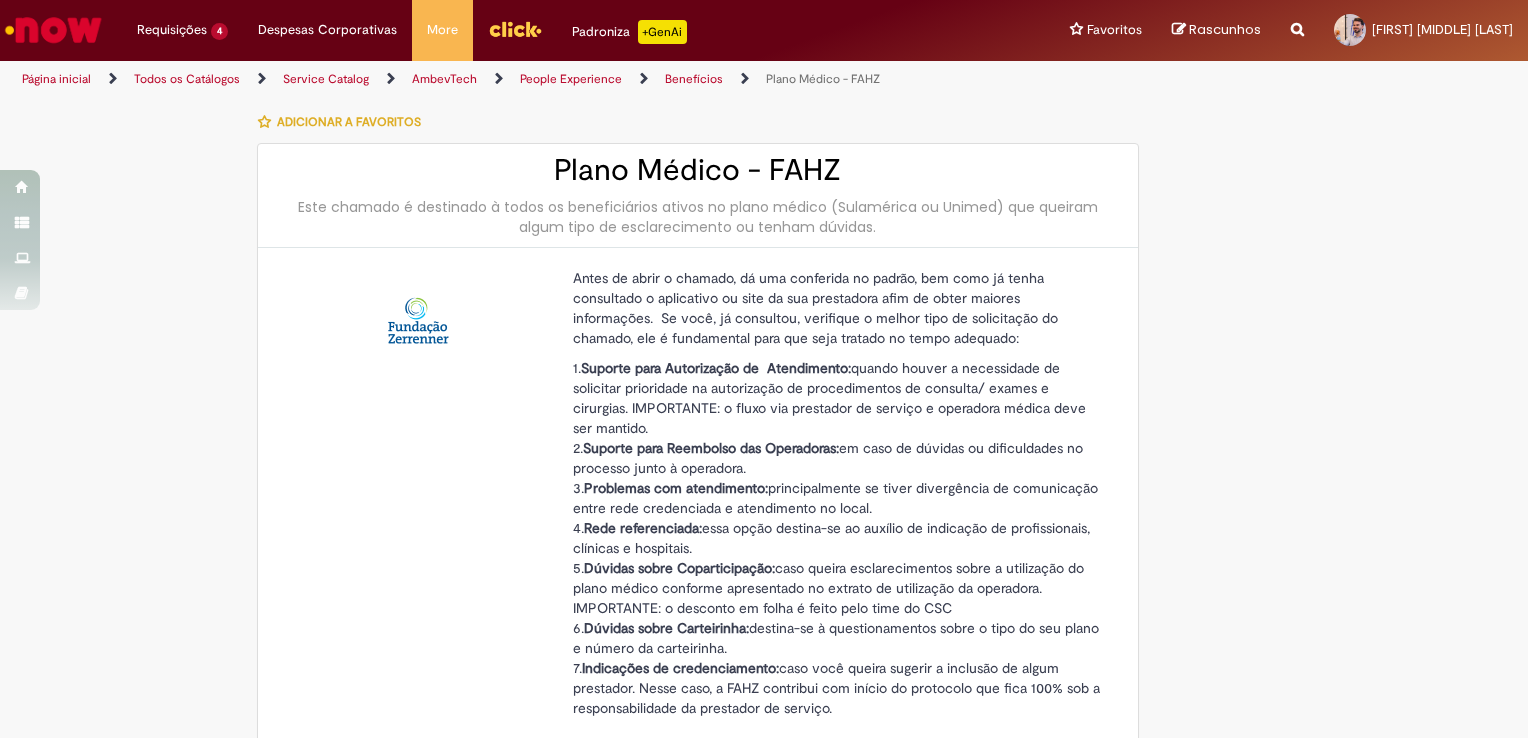 click at bounding box center [515, 29] 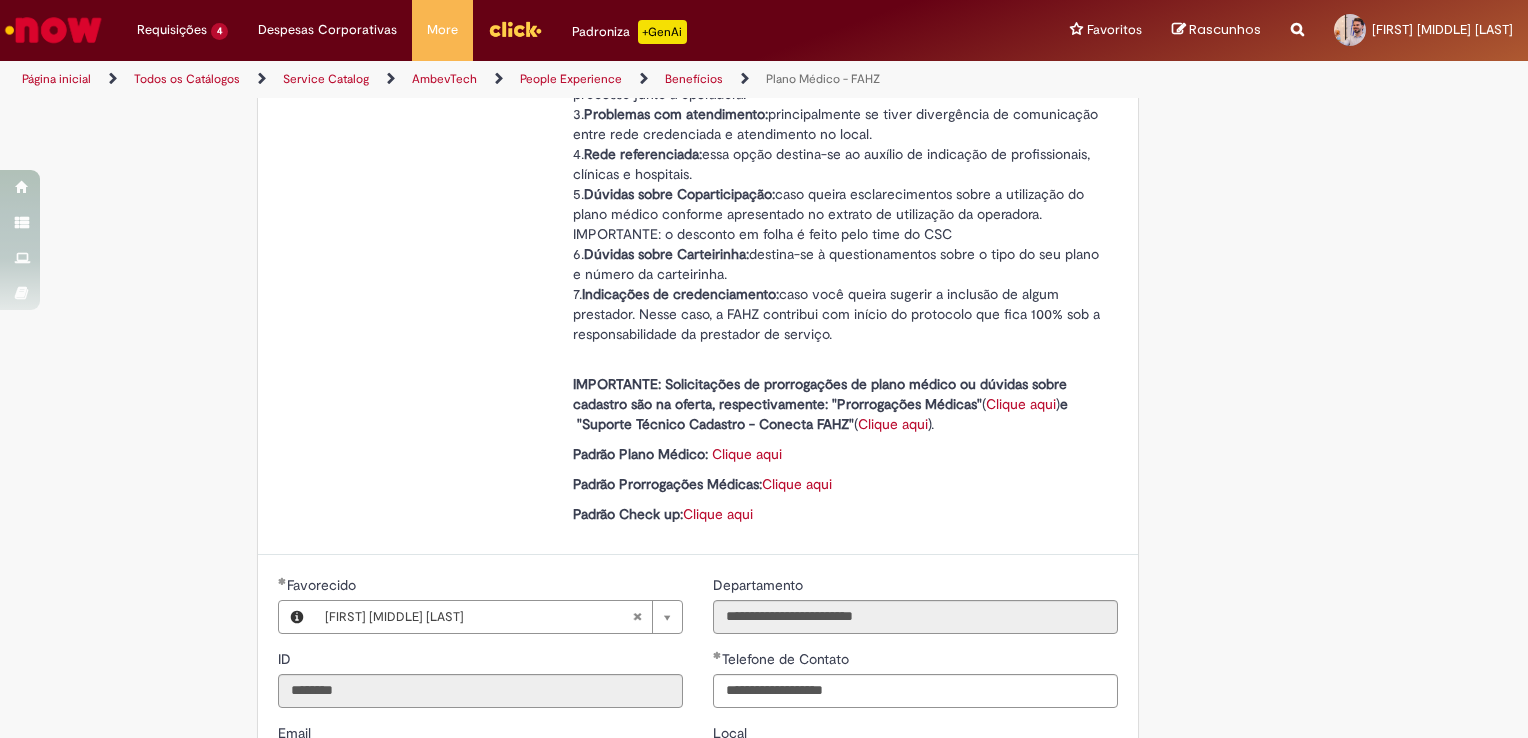 scroll, scrollTop: 383, scrollLeft: 0, axis: vertical 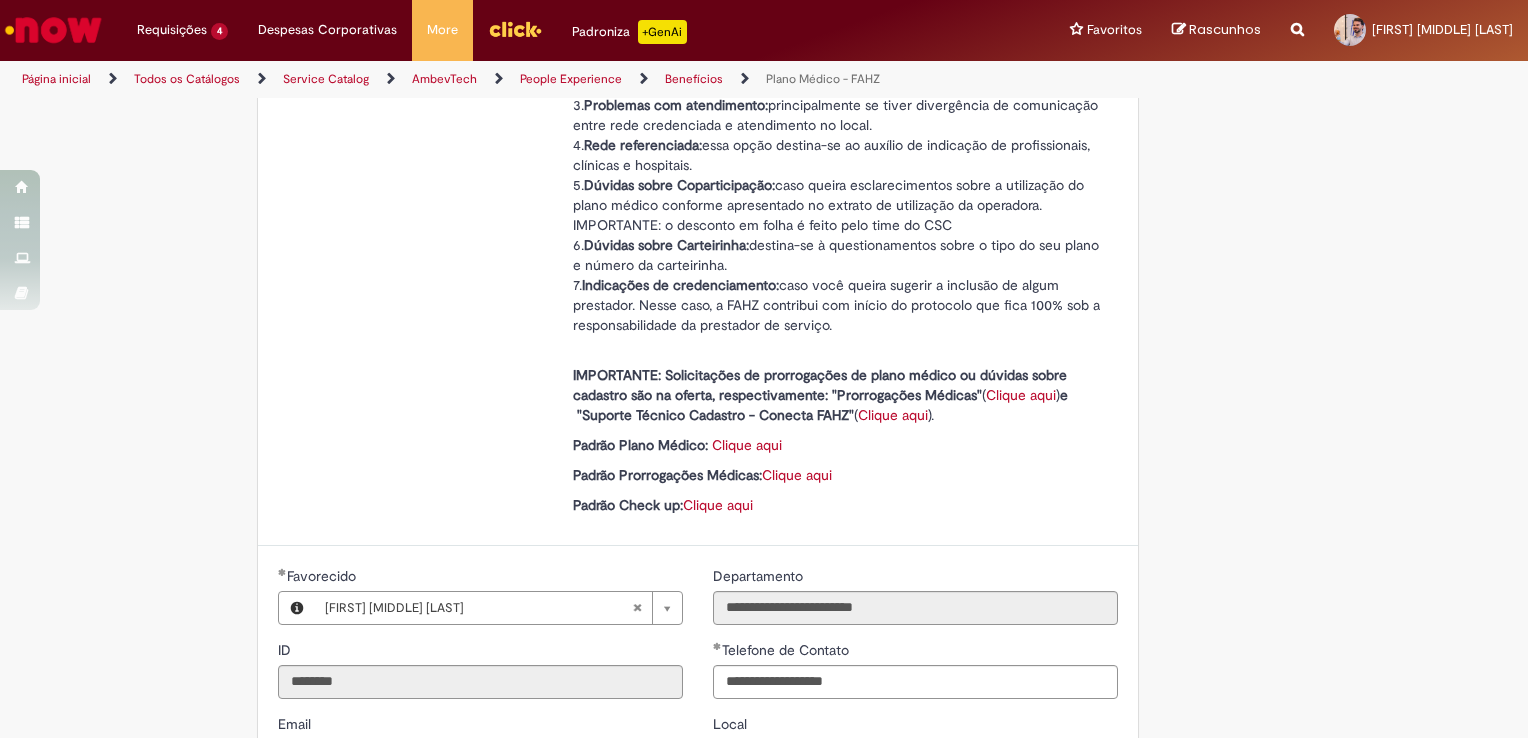 click on "Clique aqui" at bounding box center (747, 445) 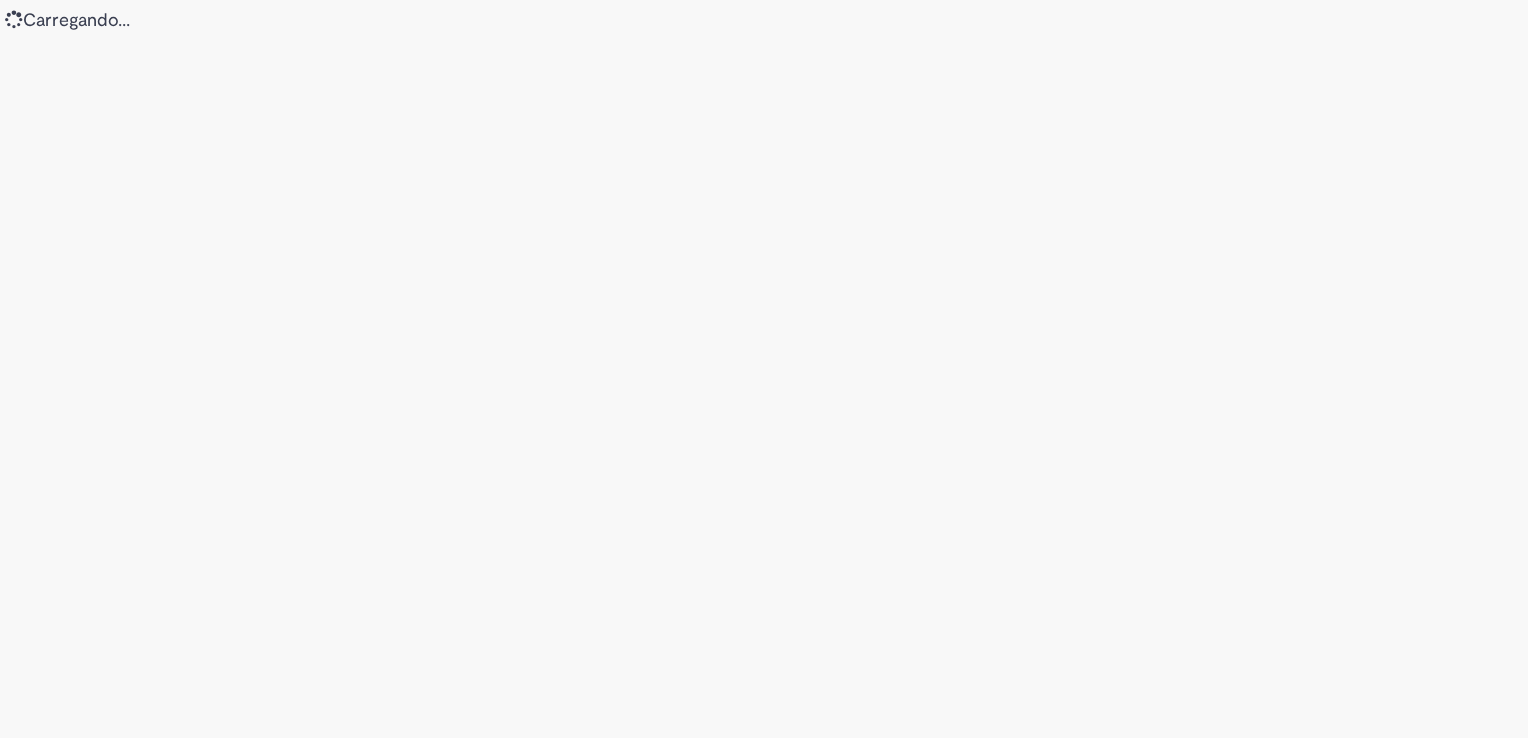 scroll, scrollTop: 0, scrollLeft: 0, axis: both 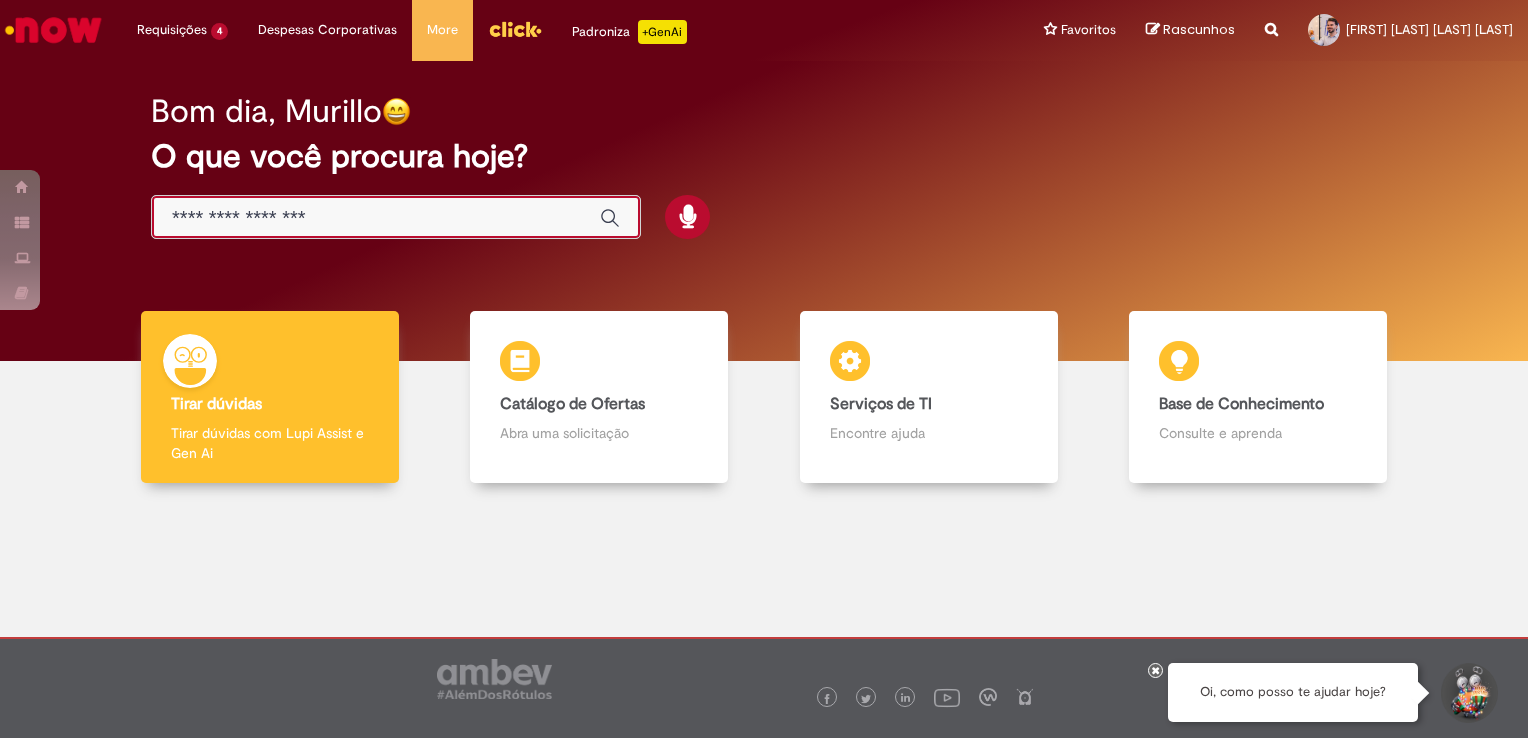 click at bounding box center (376, 218) 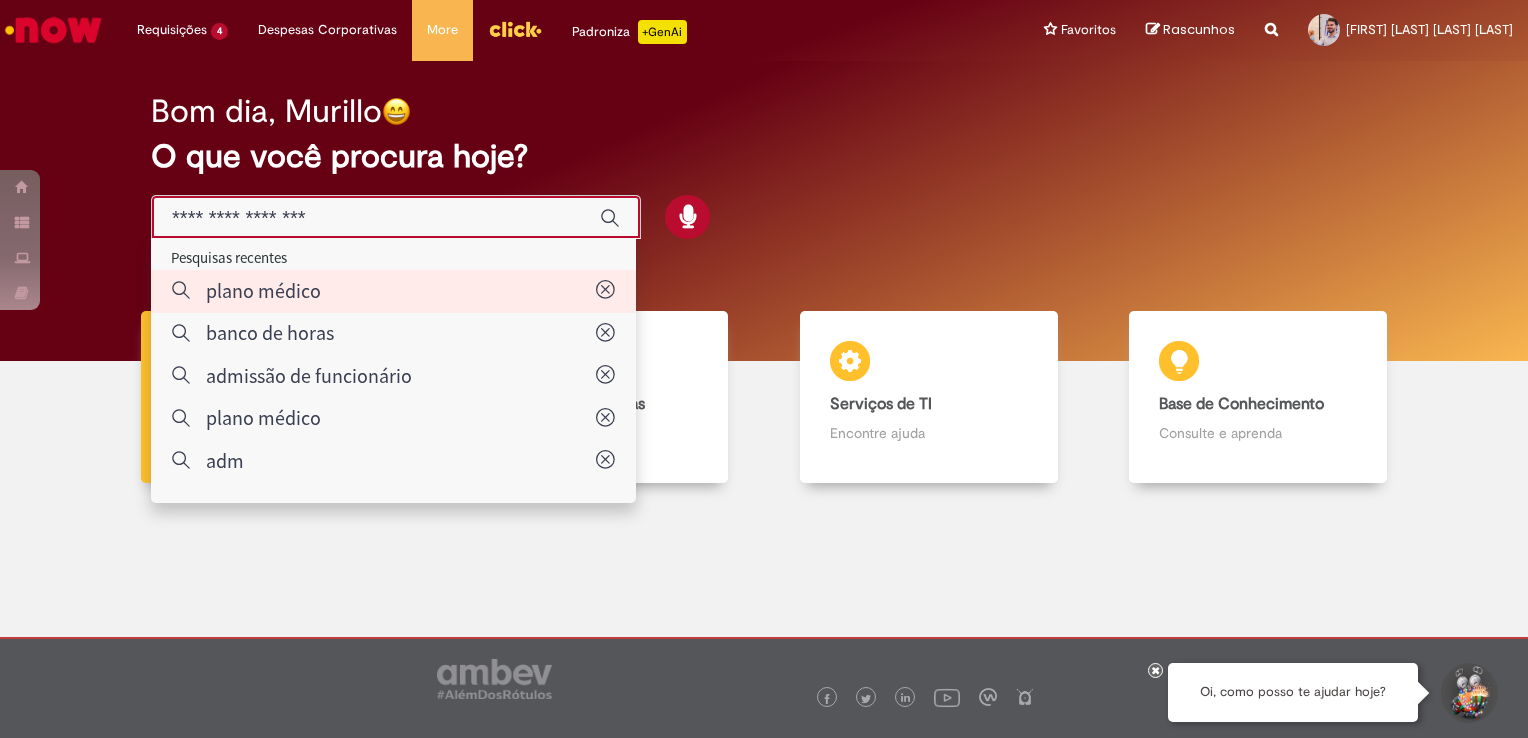 type on "**********" 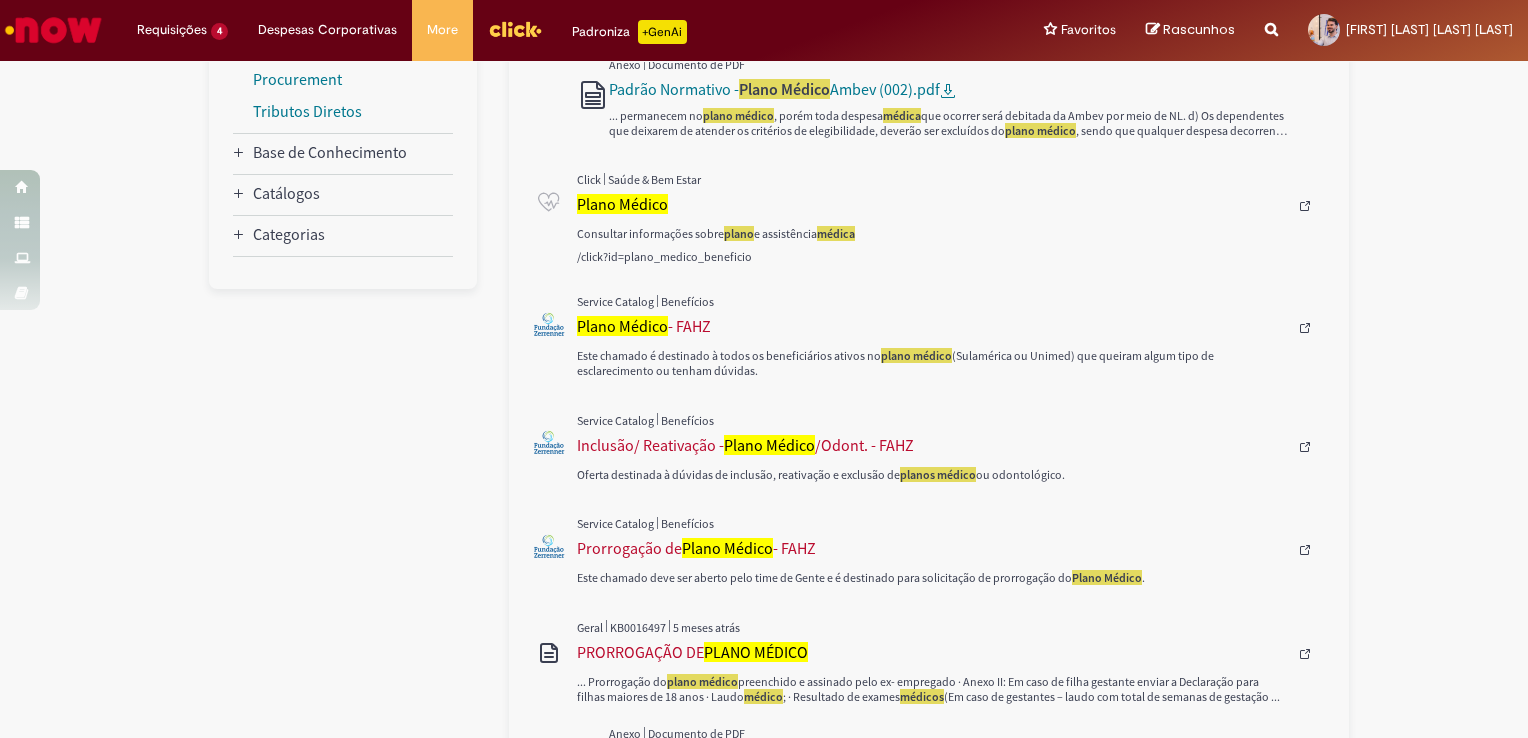 scroll, scrollTop: 424, scrollLeft: 0, axis: vertical 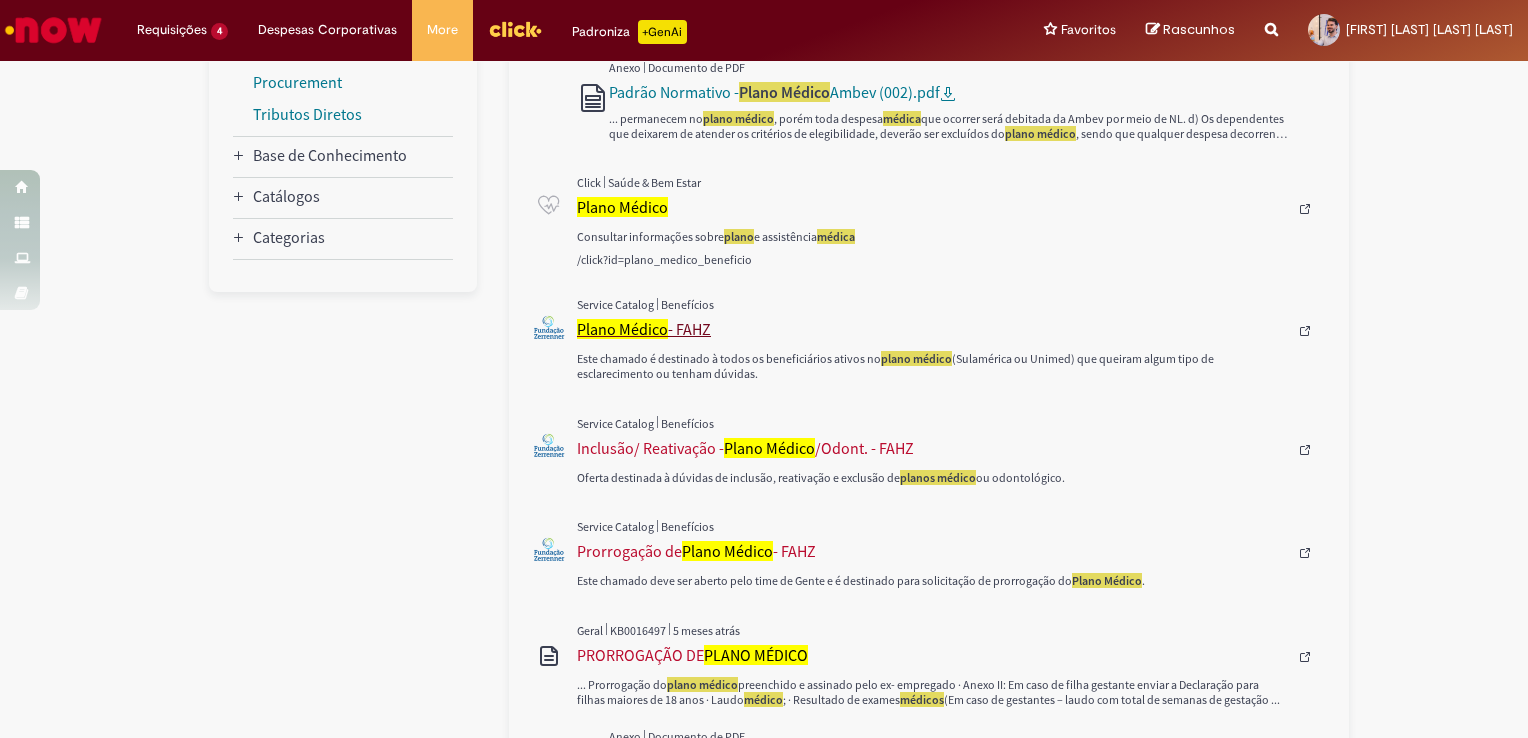 click on "Plano Médico" at bounding box center [622, 329] 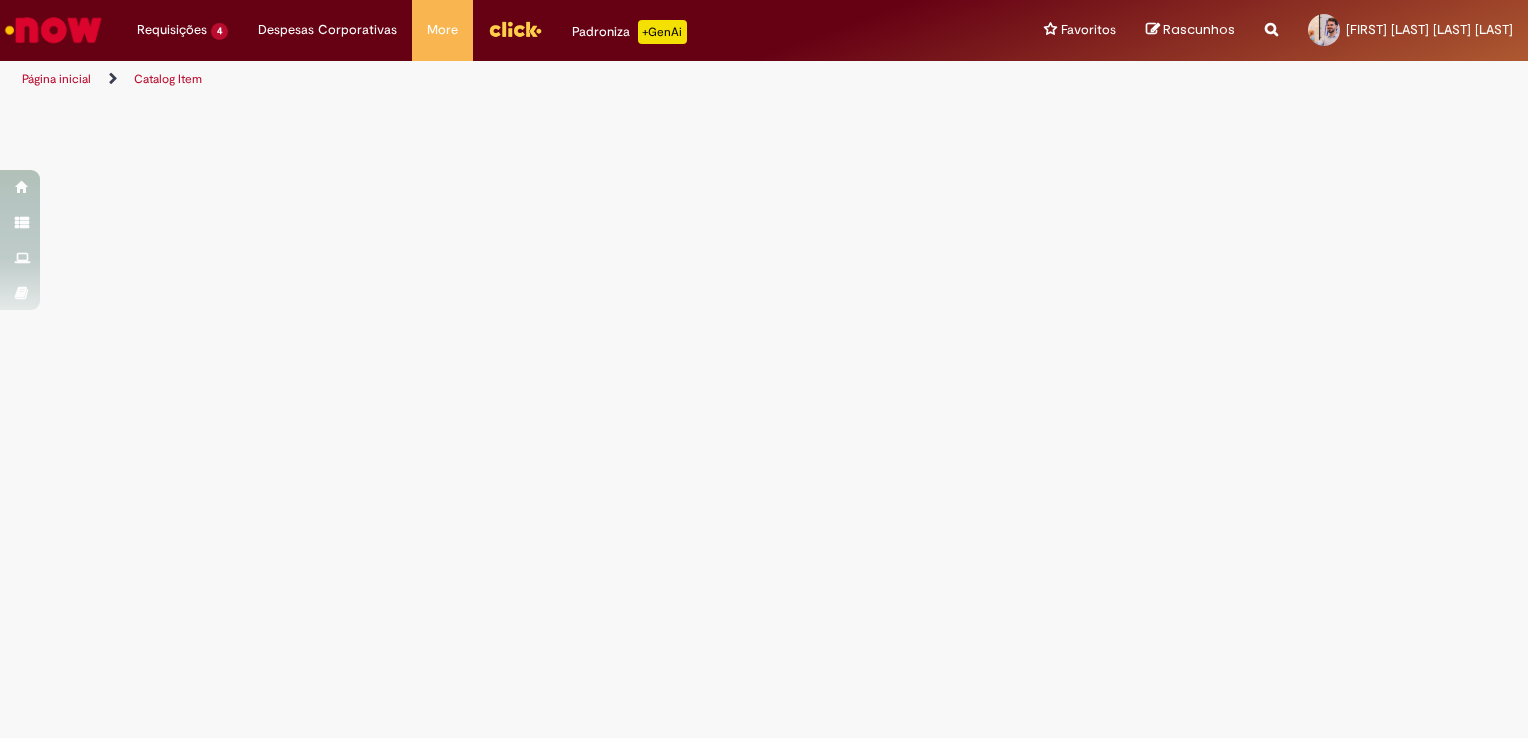 scroll, scrollTop: 0, scrollLeft: 0, axis: both 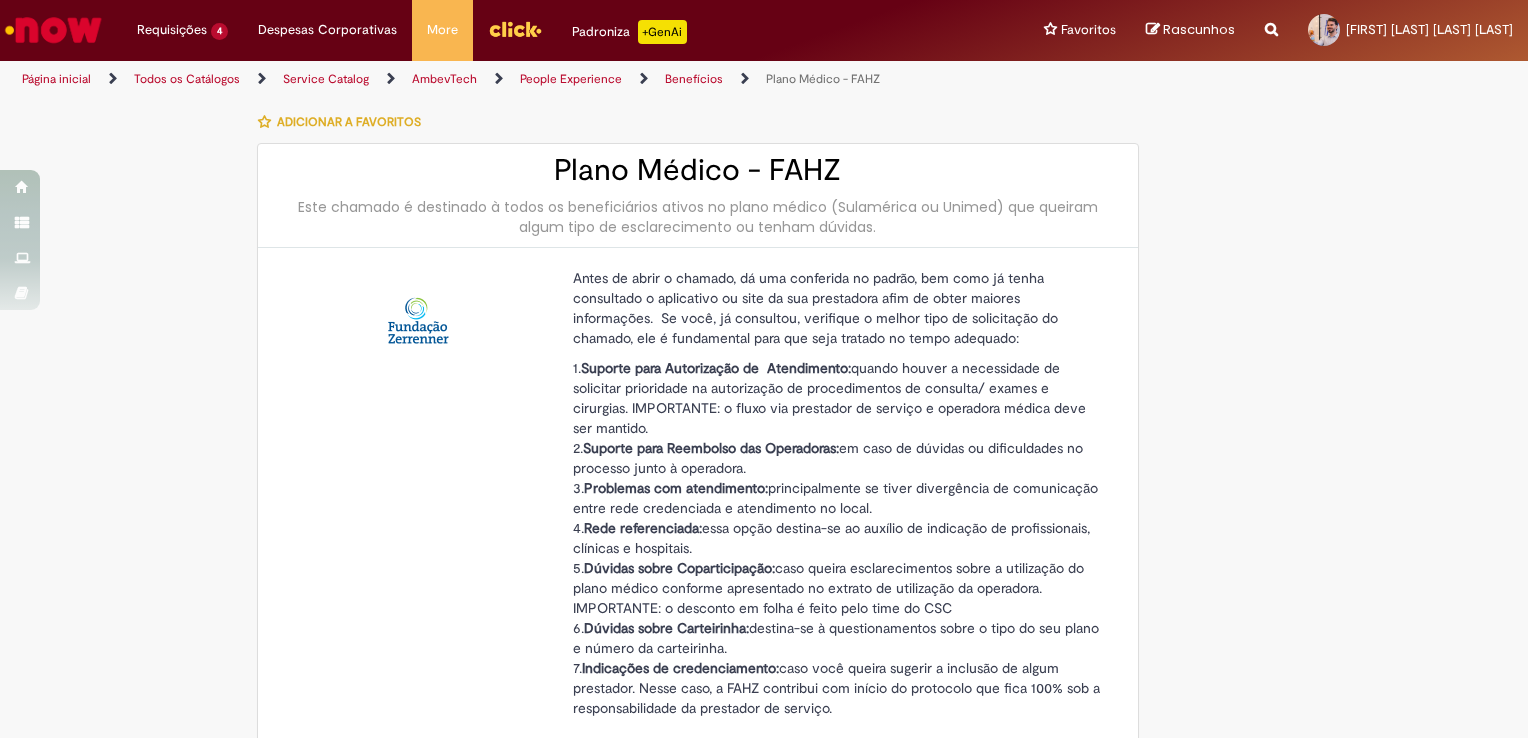 type on "********" 